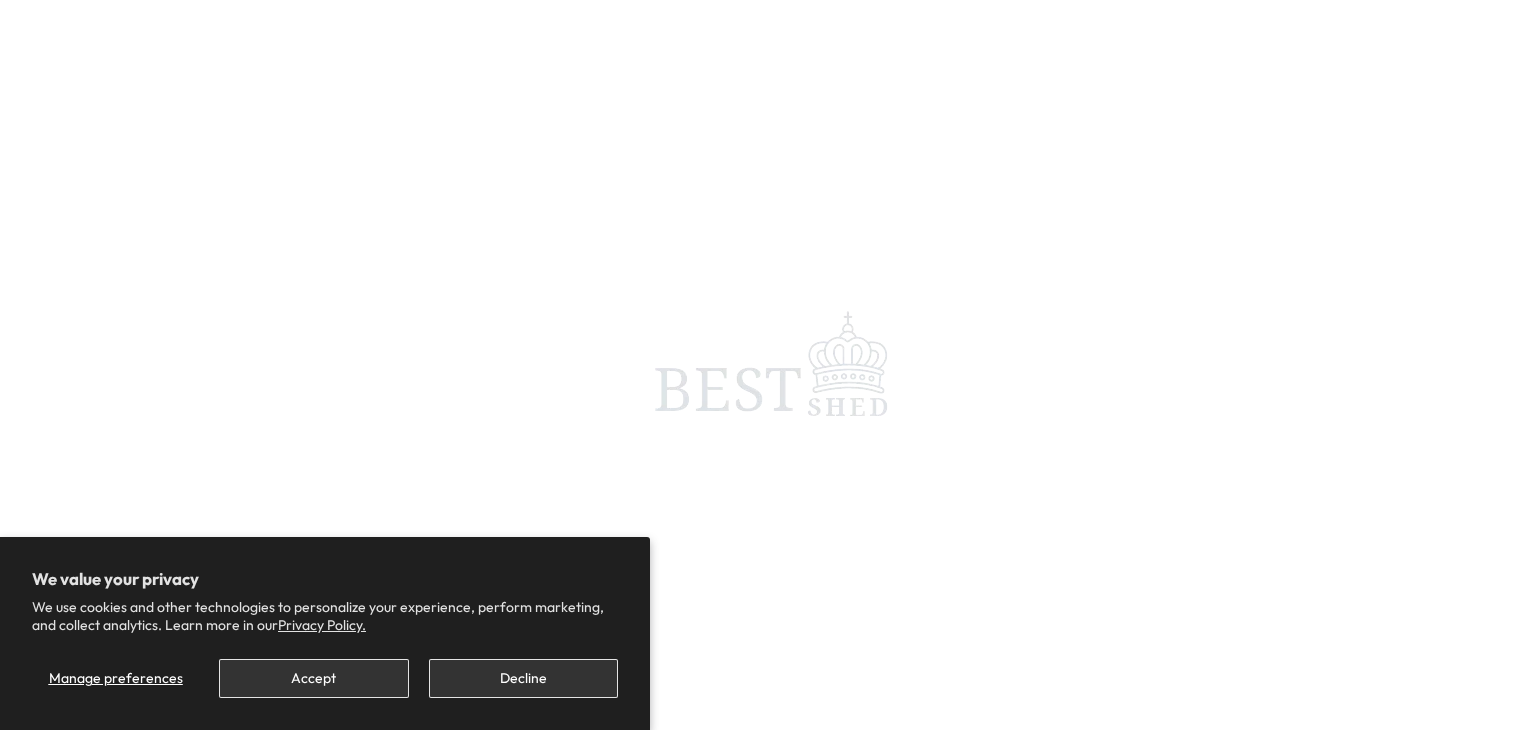 scroll, scrollTop: 0, scrollLeft: 0, axis: both 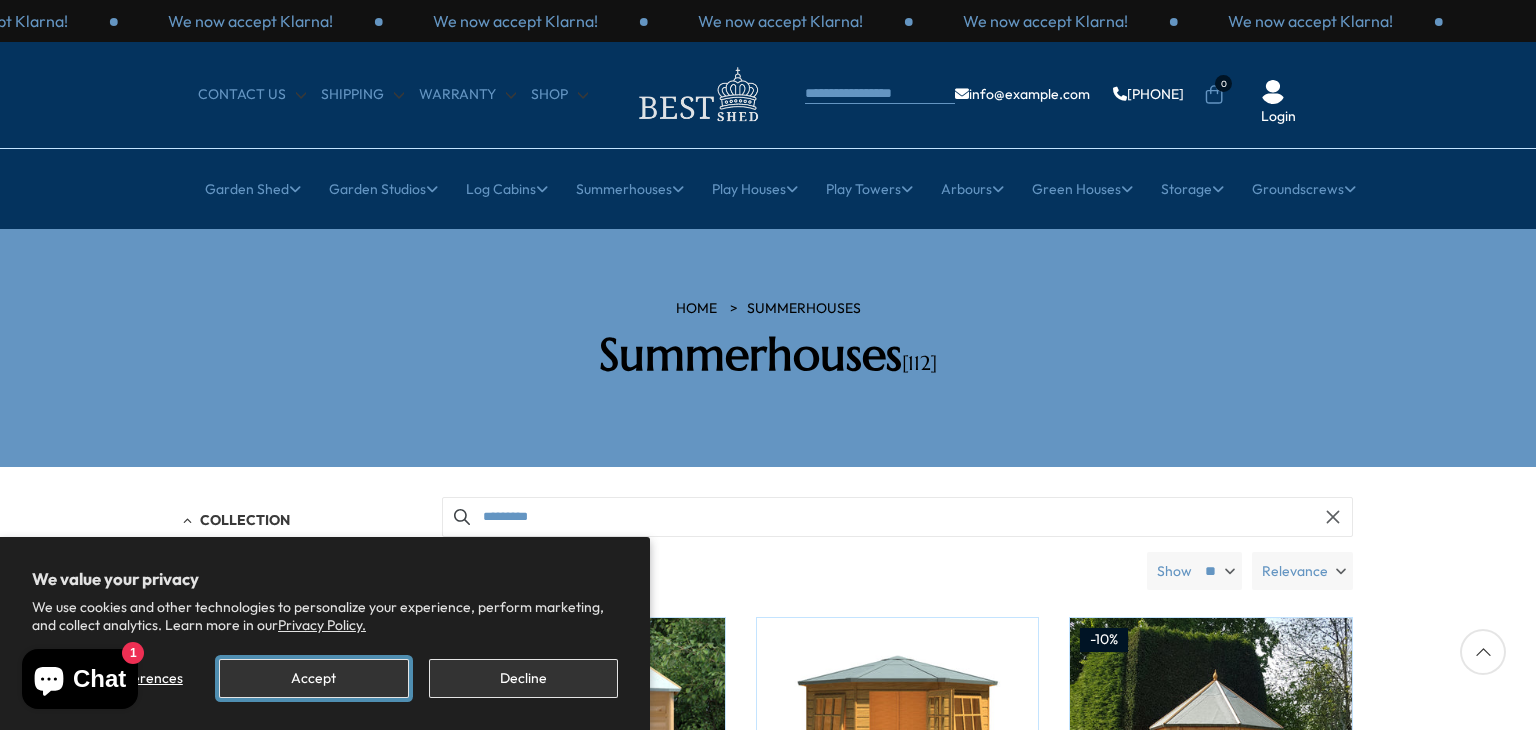 click on "Accept" at bounding box center [313, 678] 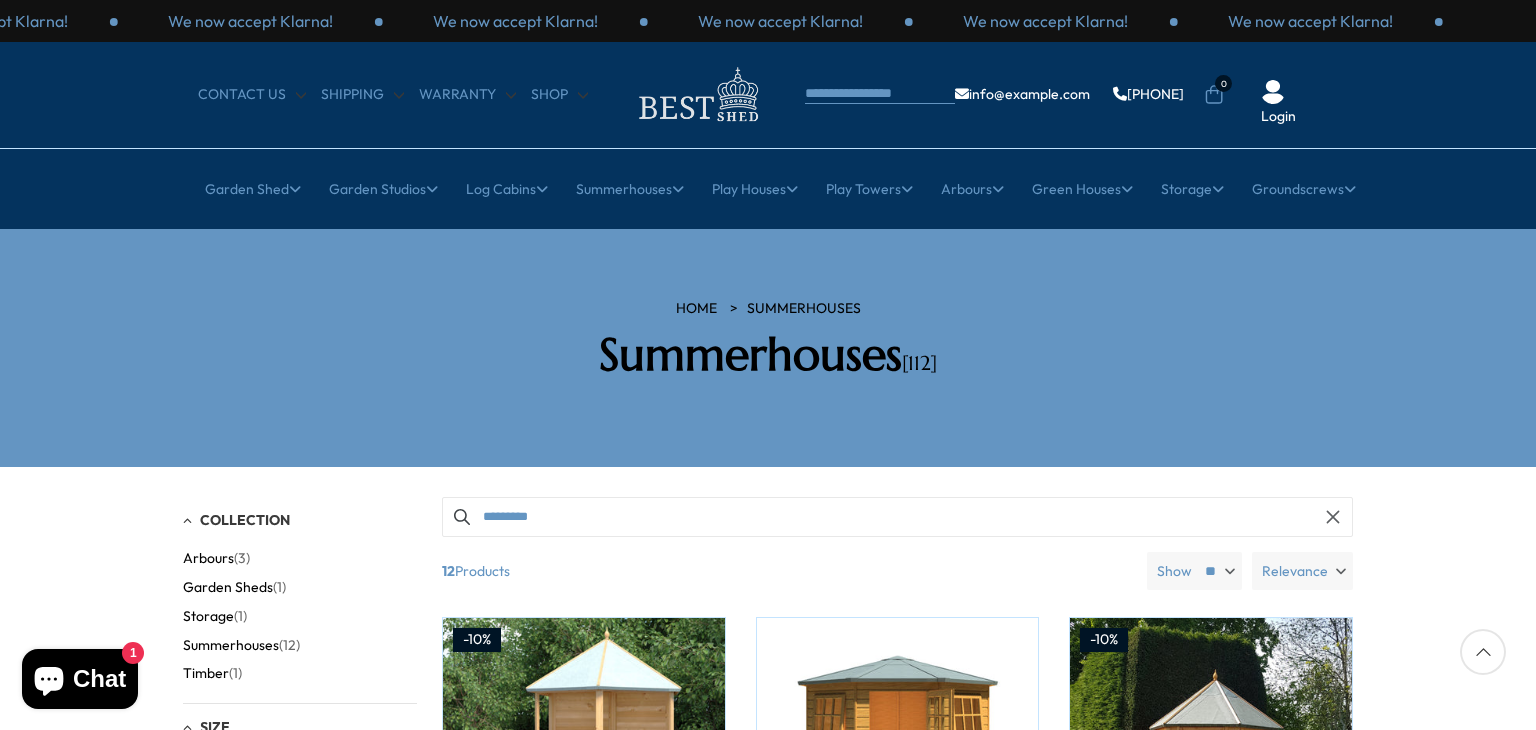 drag, startPoint x: 1534, startPoint y: 51, endPoint x: 1533, endPoint y: 82, distance: 31.016125 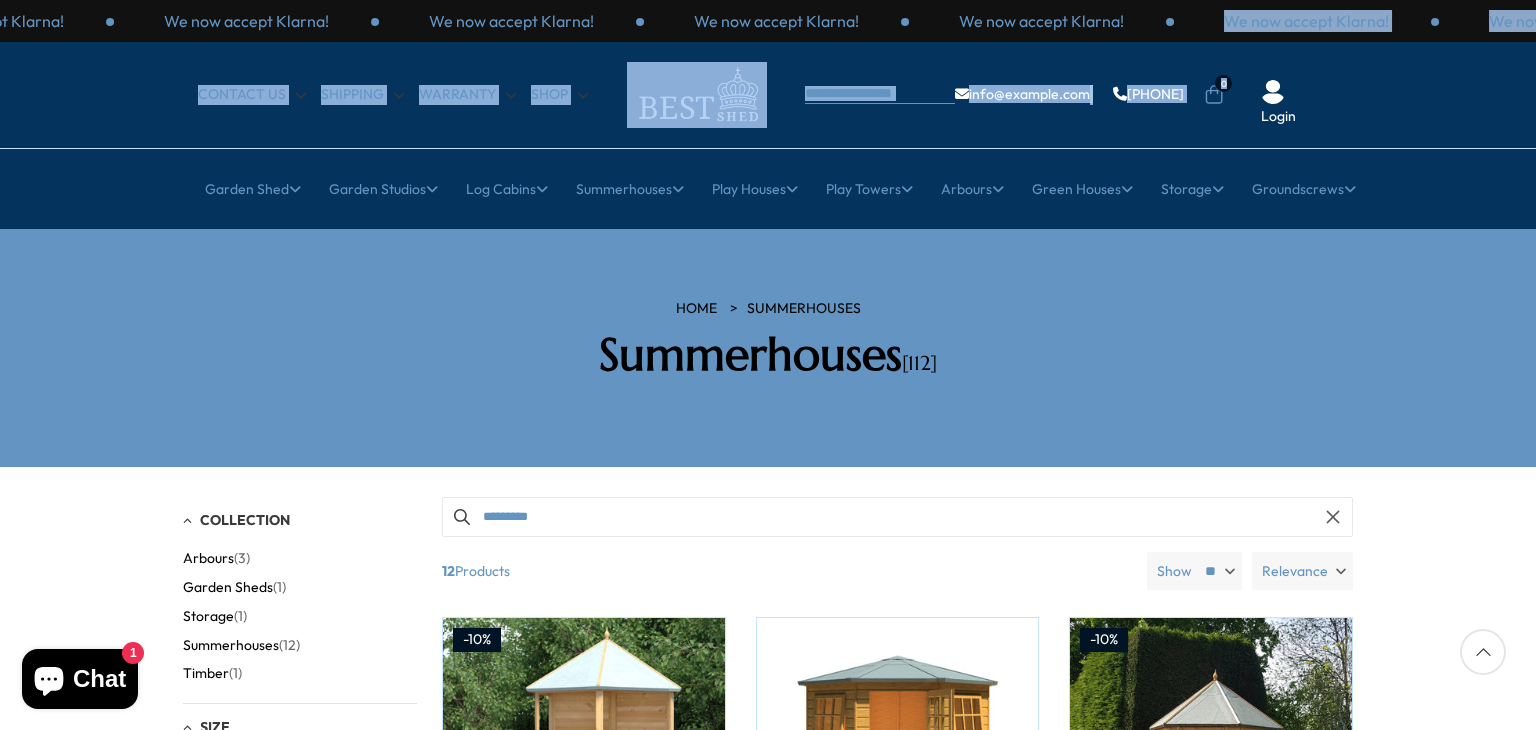 drag, startPoint x: 1535, startPoint y: 26, endPoint x: 1535, endPoint y: 75, distance: 49 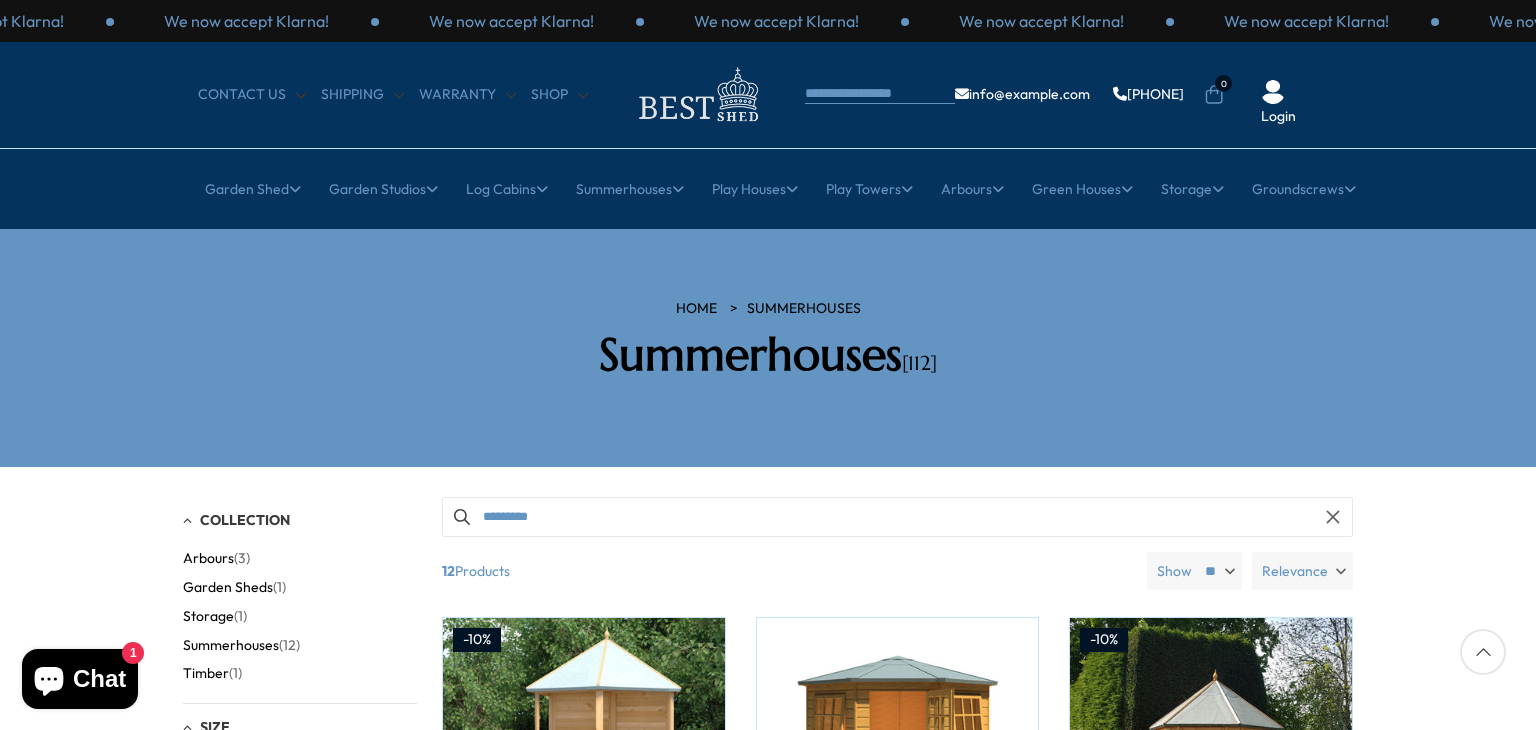 click on "×
Garden Shed
Garden Sheds
All Sheds
Wooden Sheds
Cheap Sheds" at bounding box center [768, 189] 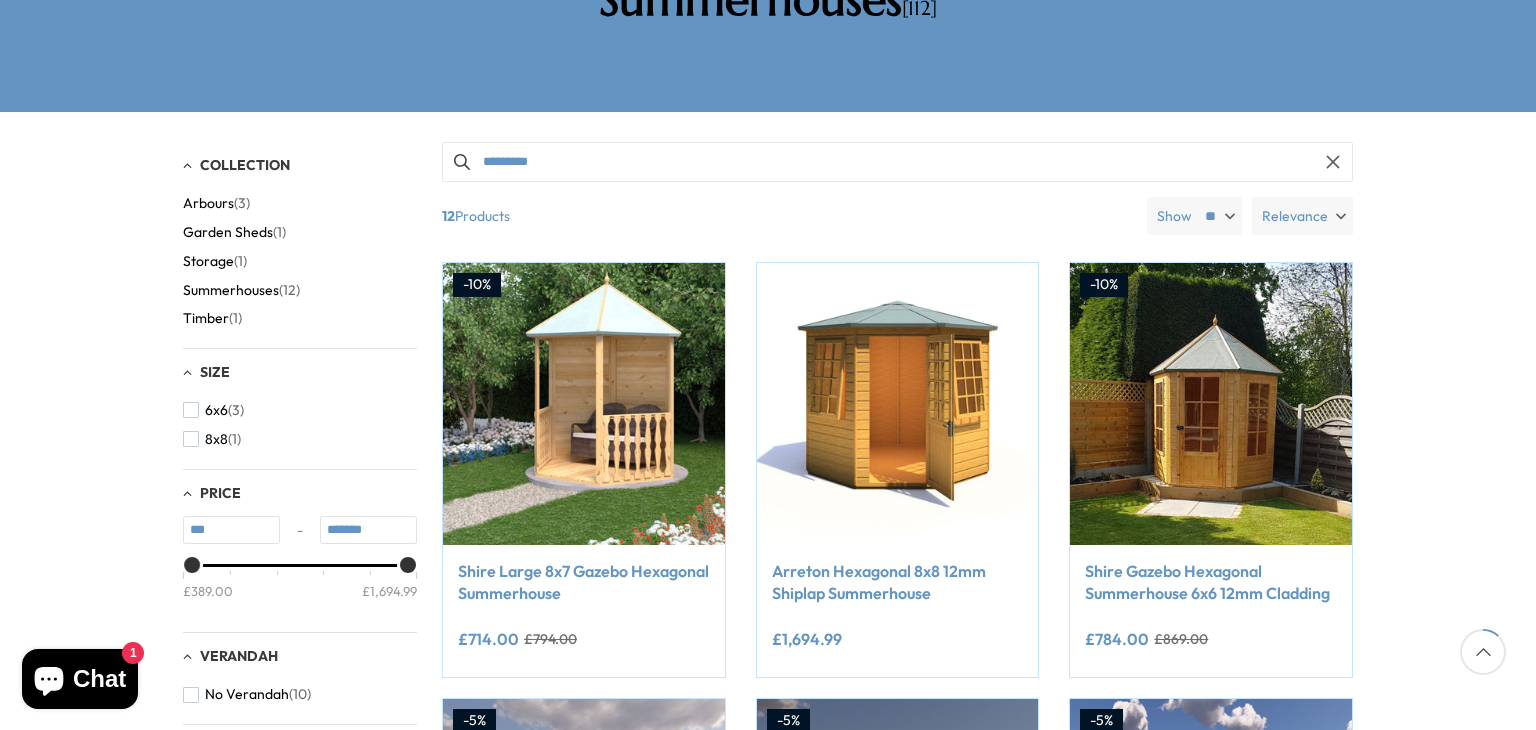 scroll, scrollTop: 360, scrollLeft: 0, axis: vertical 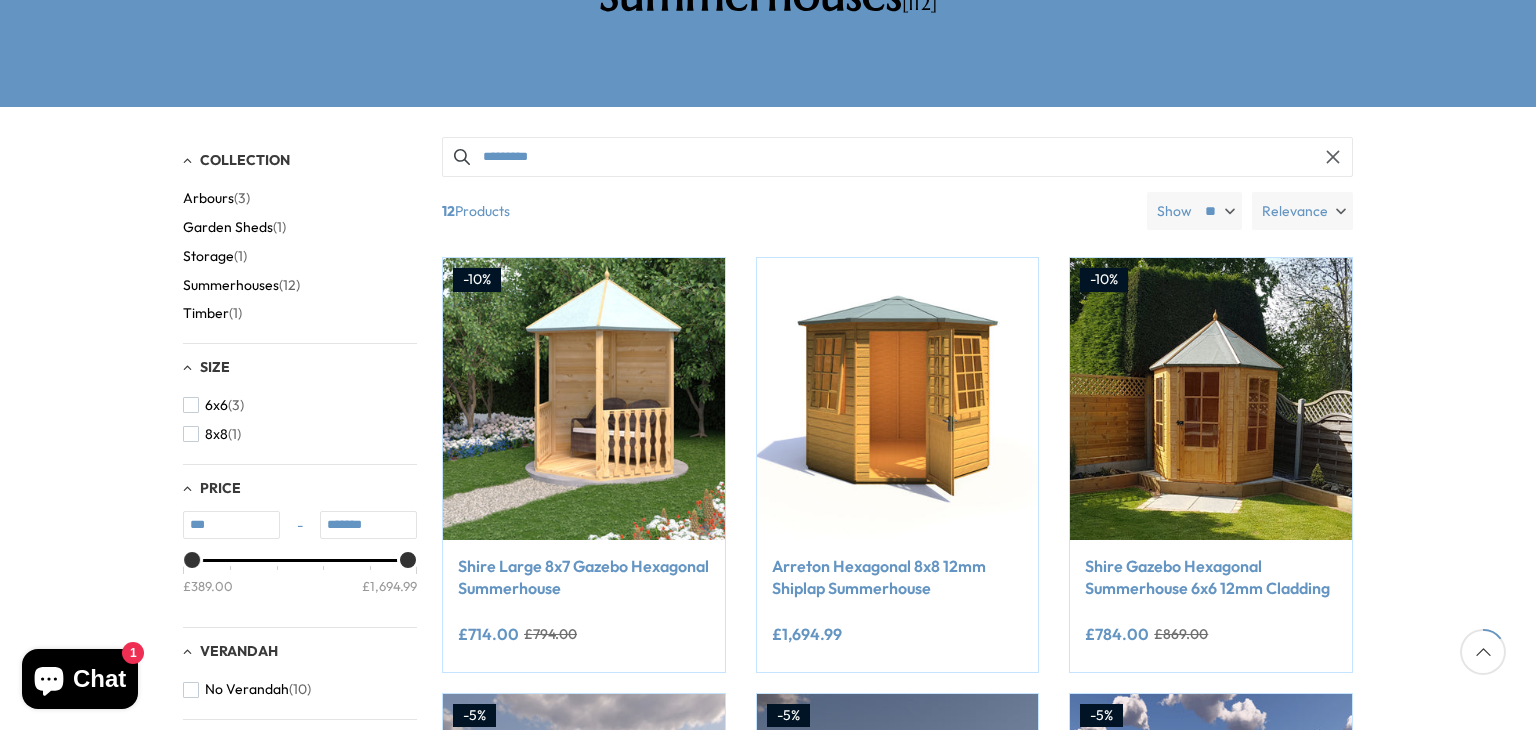 click on "Garden Sheds" at bounding box center [228, 227] 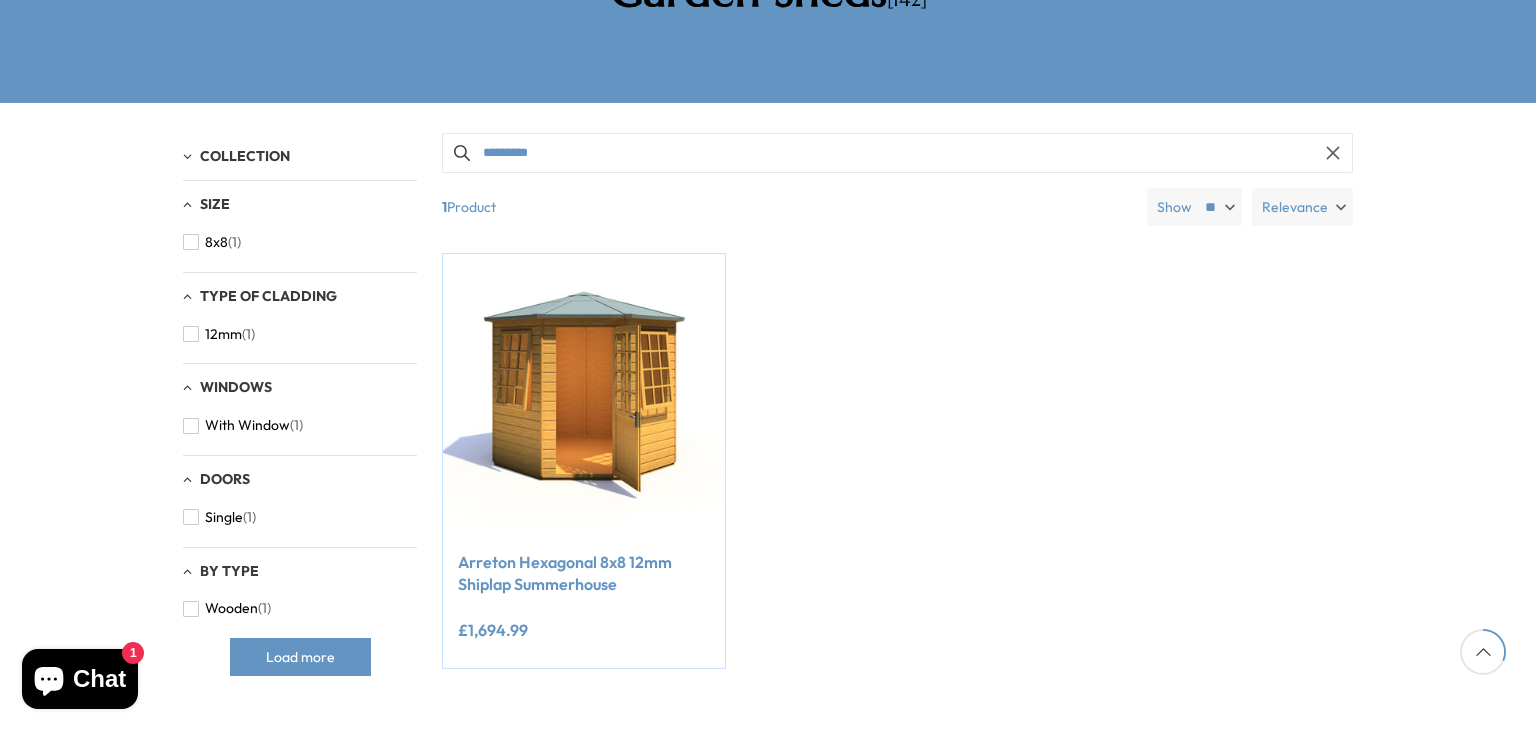 scroll, scrollTop: 320, scrollLeft: 0, axis: vertical 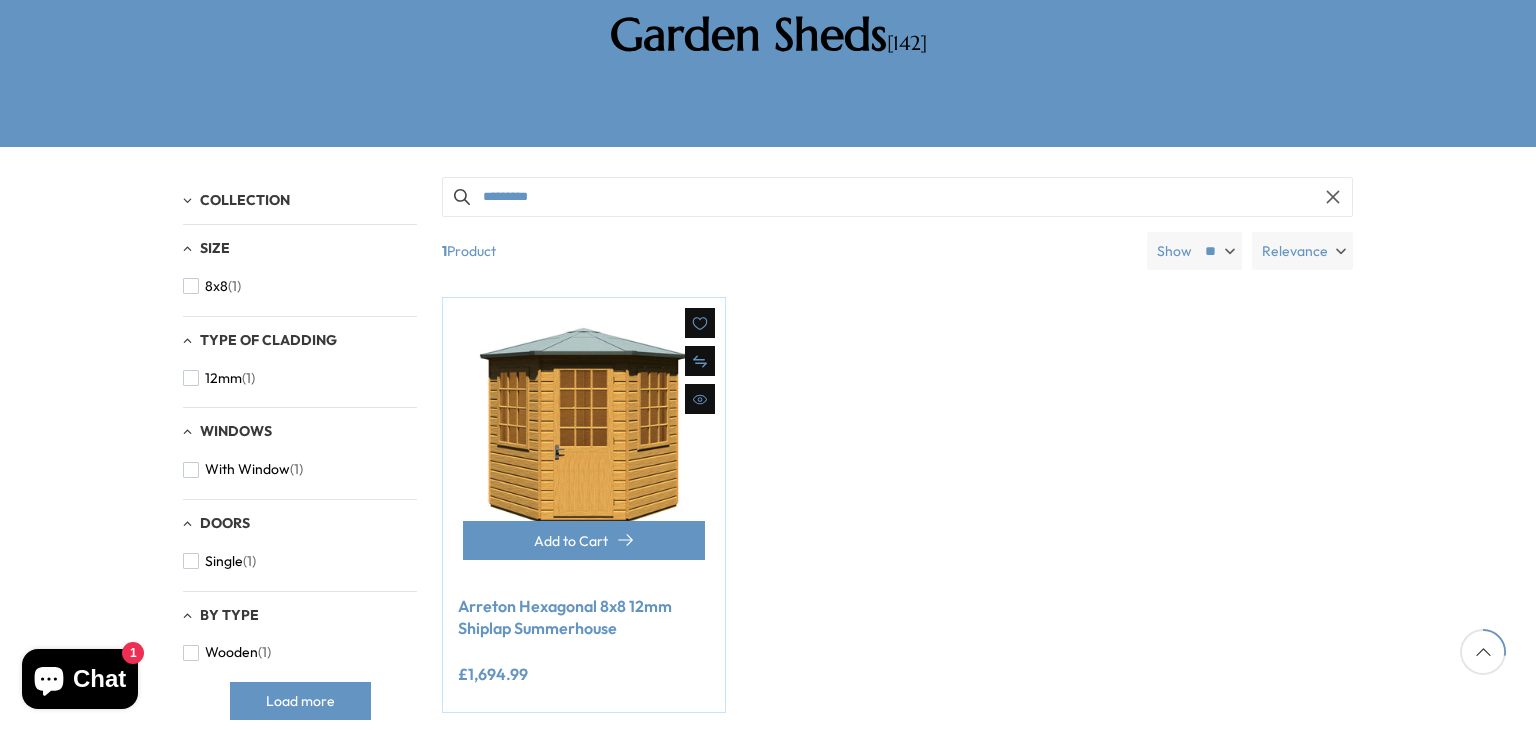 click at bounding box center [584, 439] 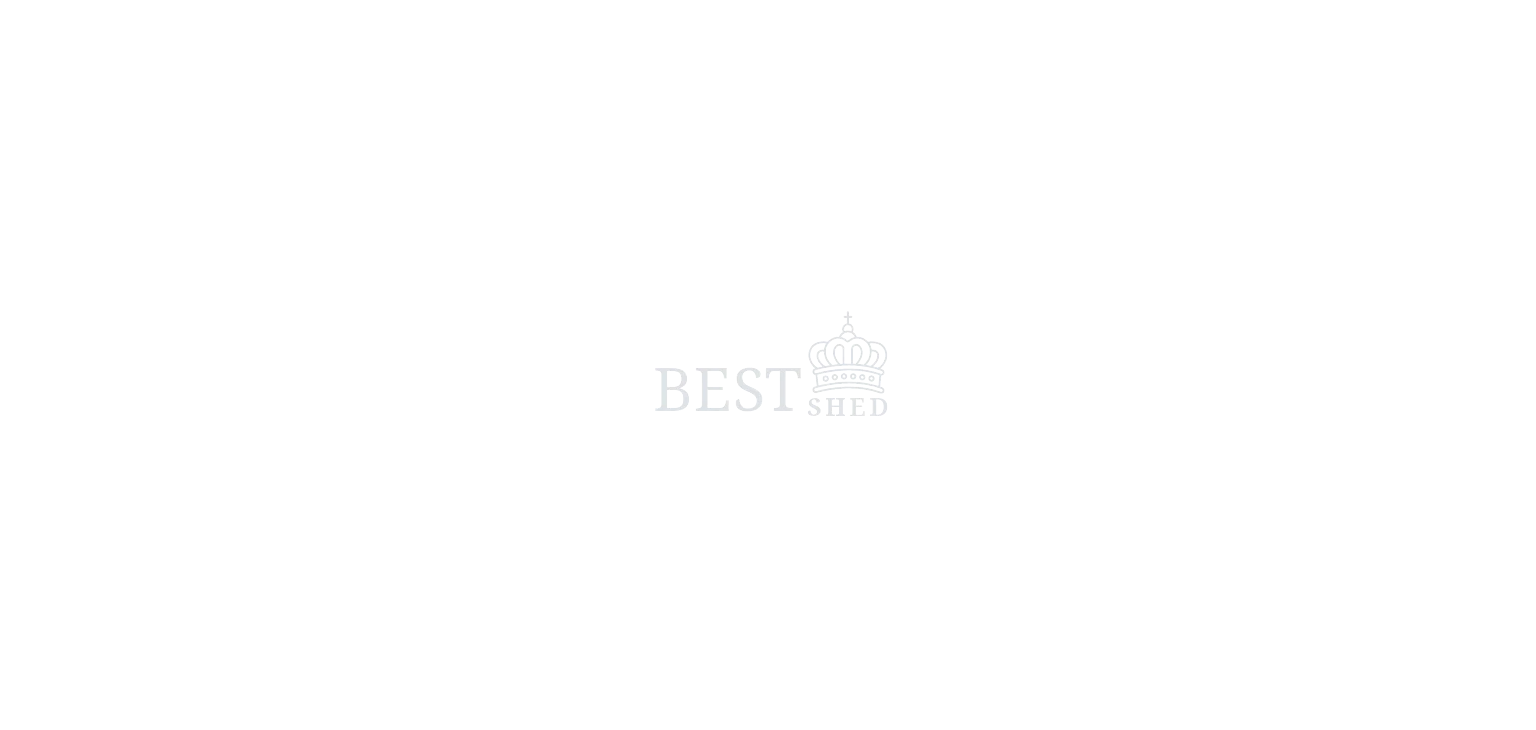 scroll, scrollTop: 0, scrollLeft: 0, axis: both 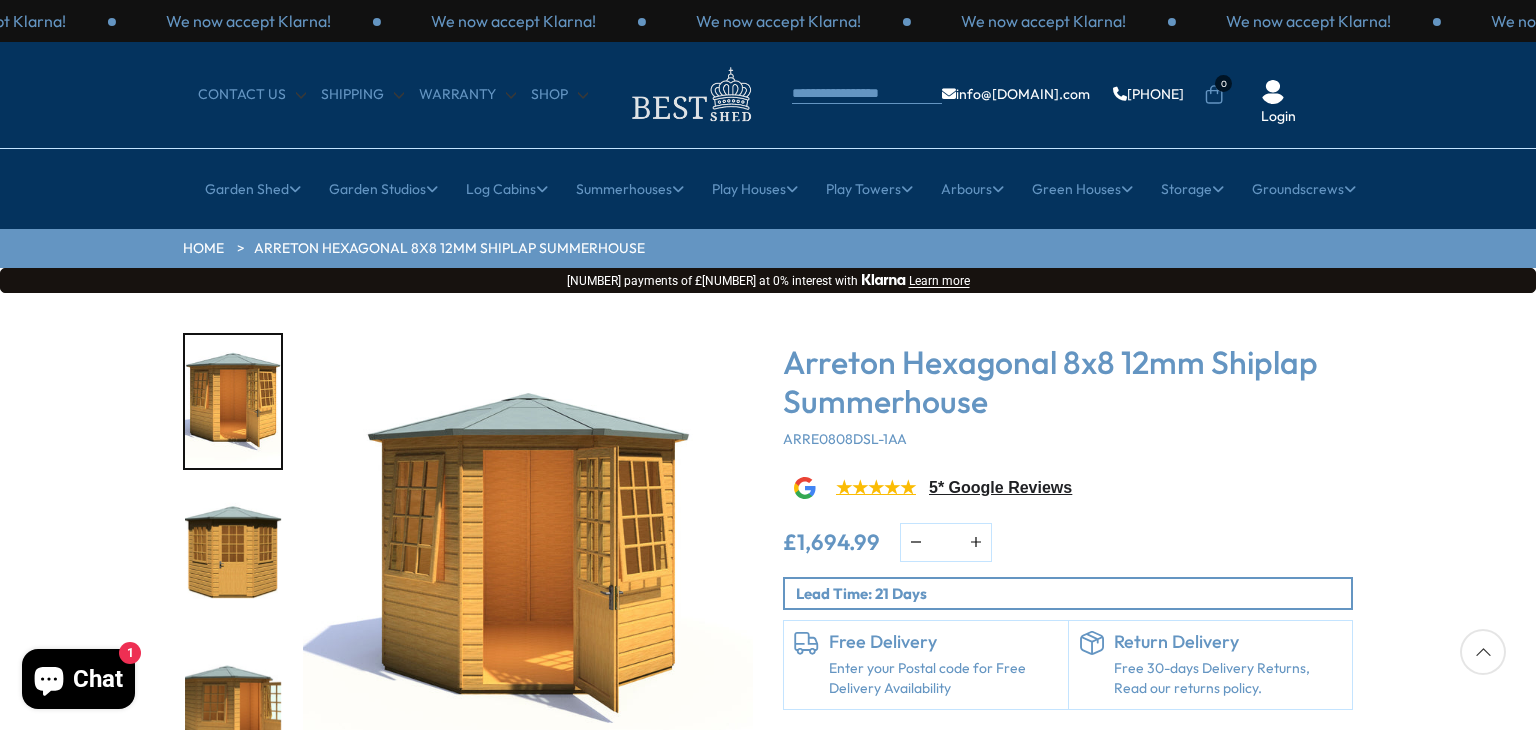 click at bounding box center [528, 558] 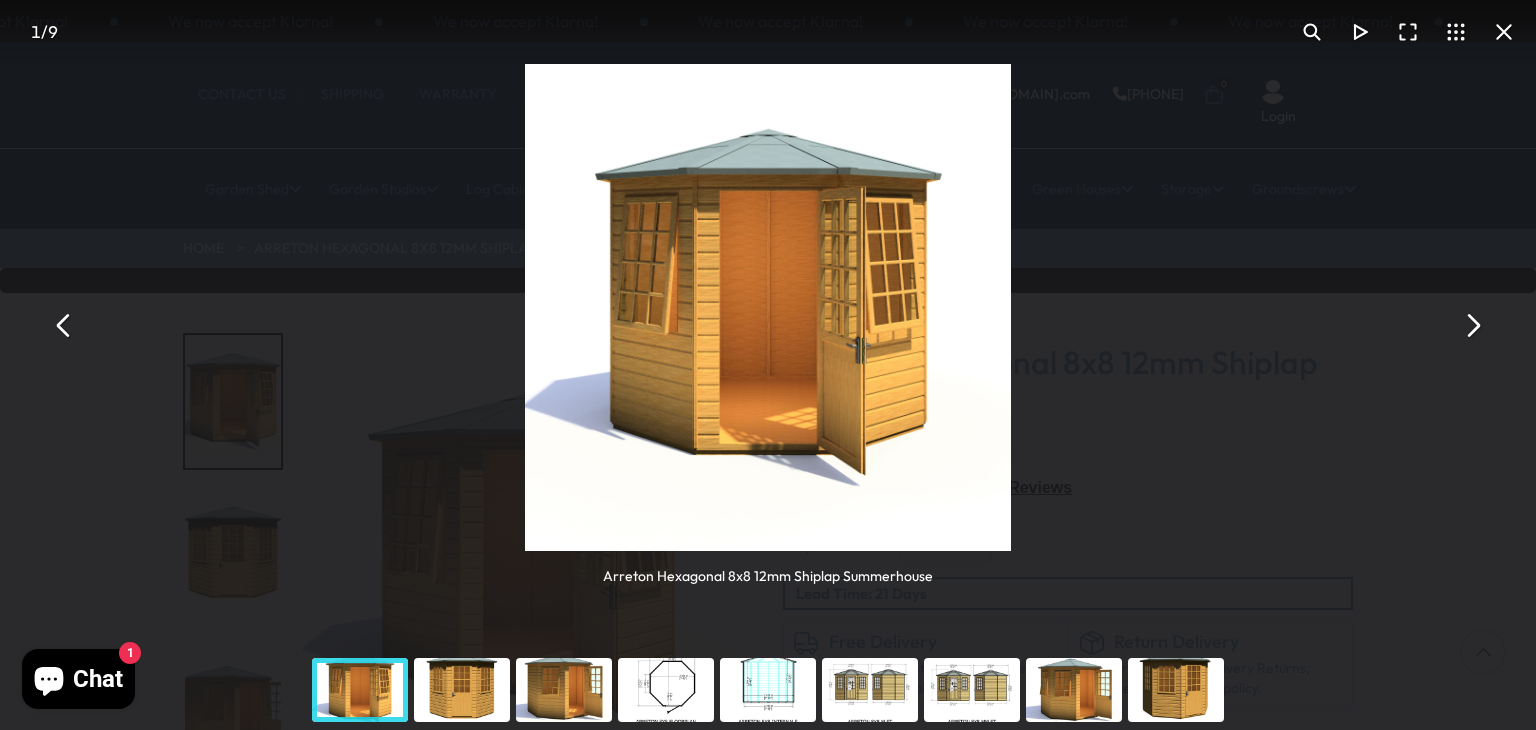 click at bounding box center (1472, 325) 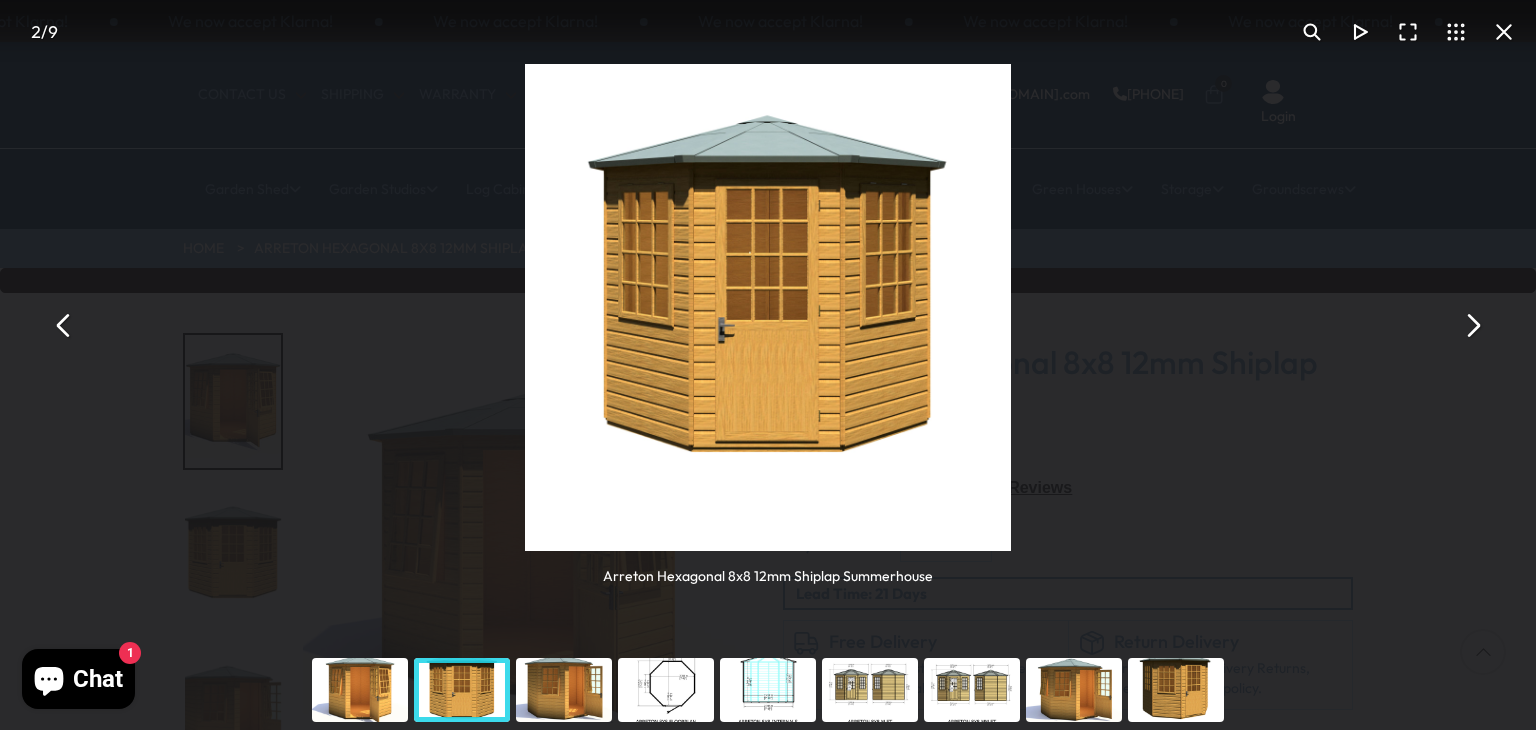 click at bounding box center (1472, 325) 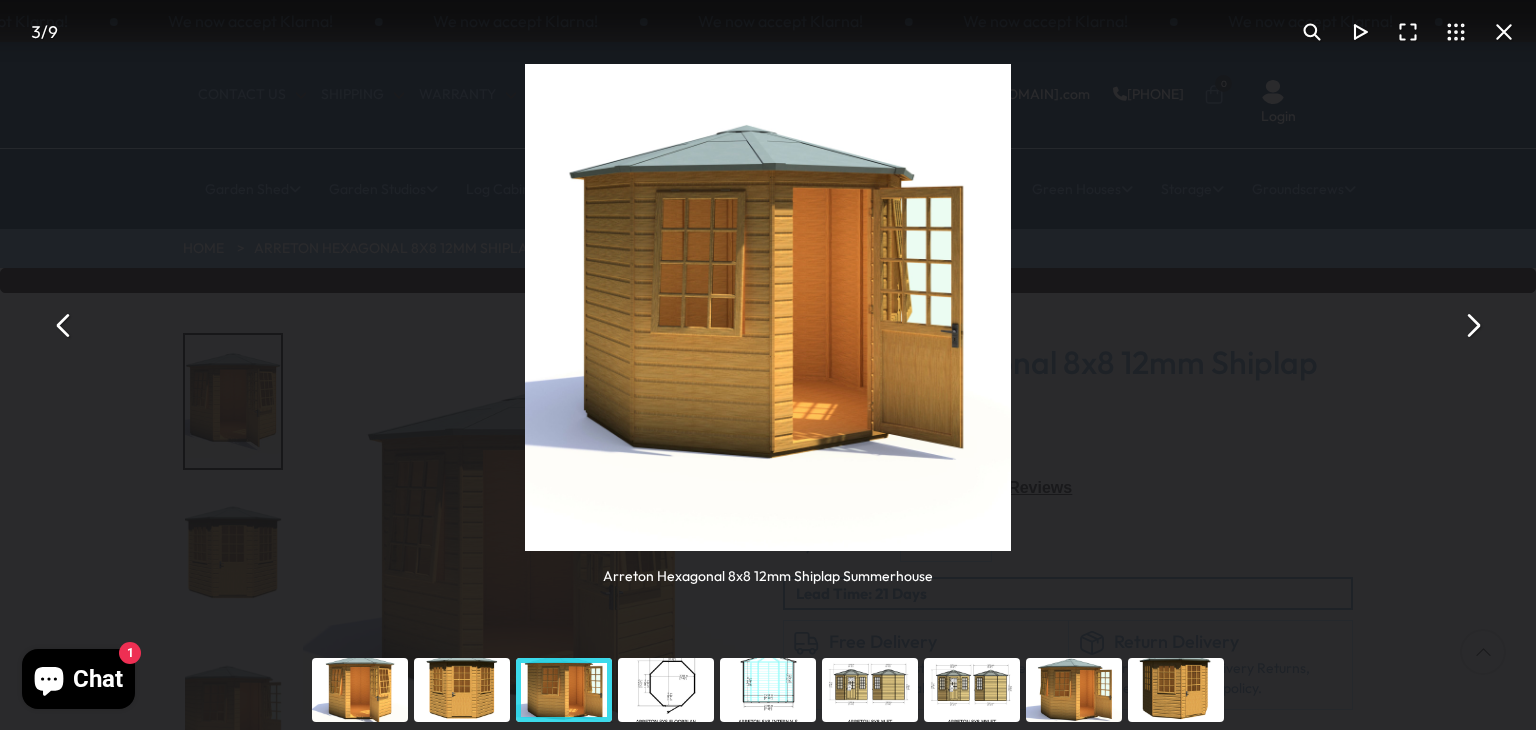 click at bounding box center (1472, 325) 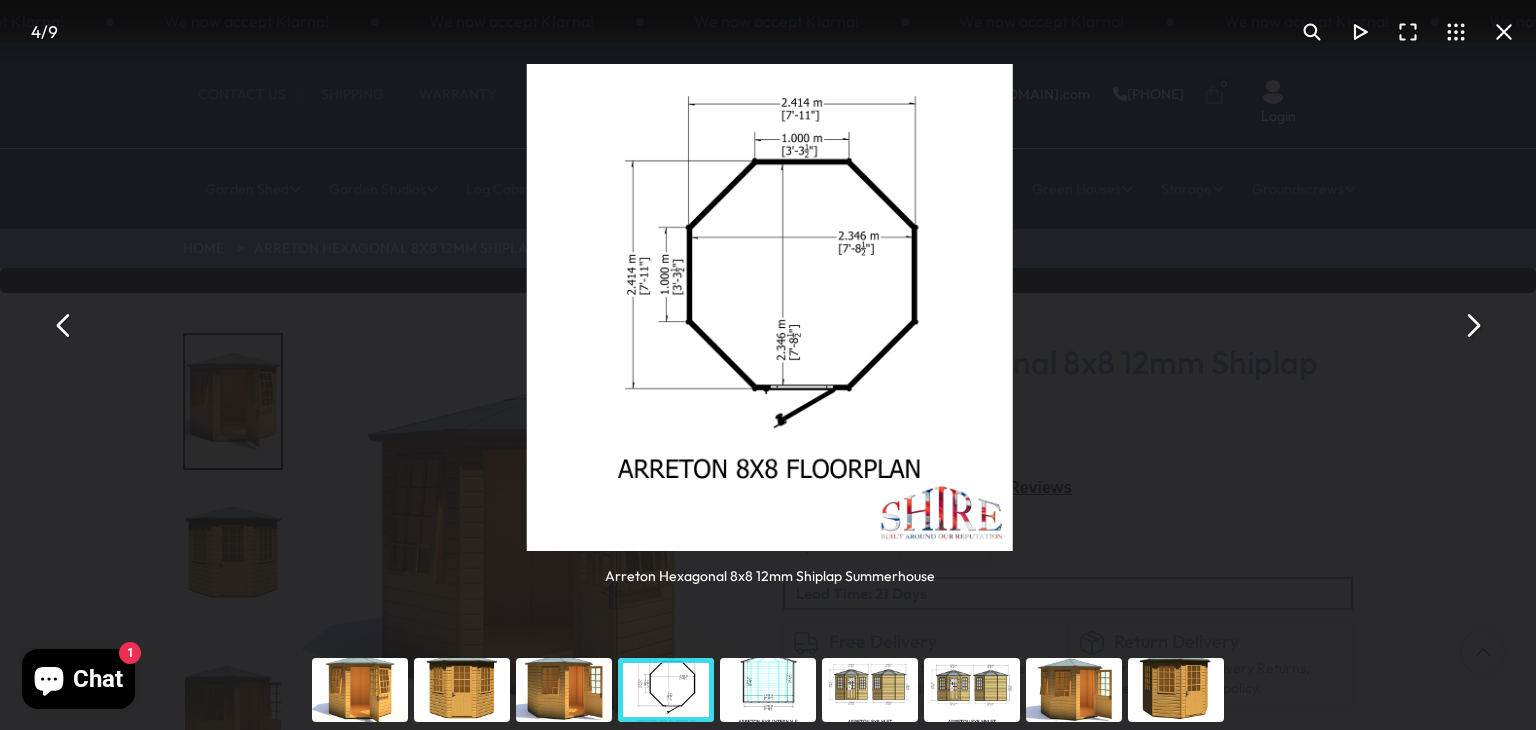 click at bounding box center [1472, 325] 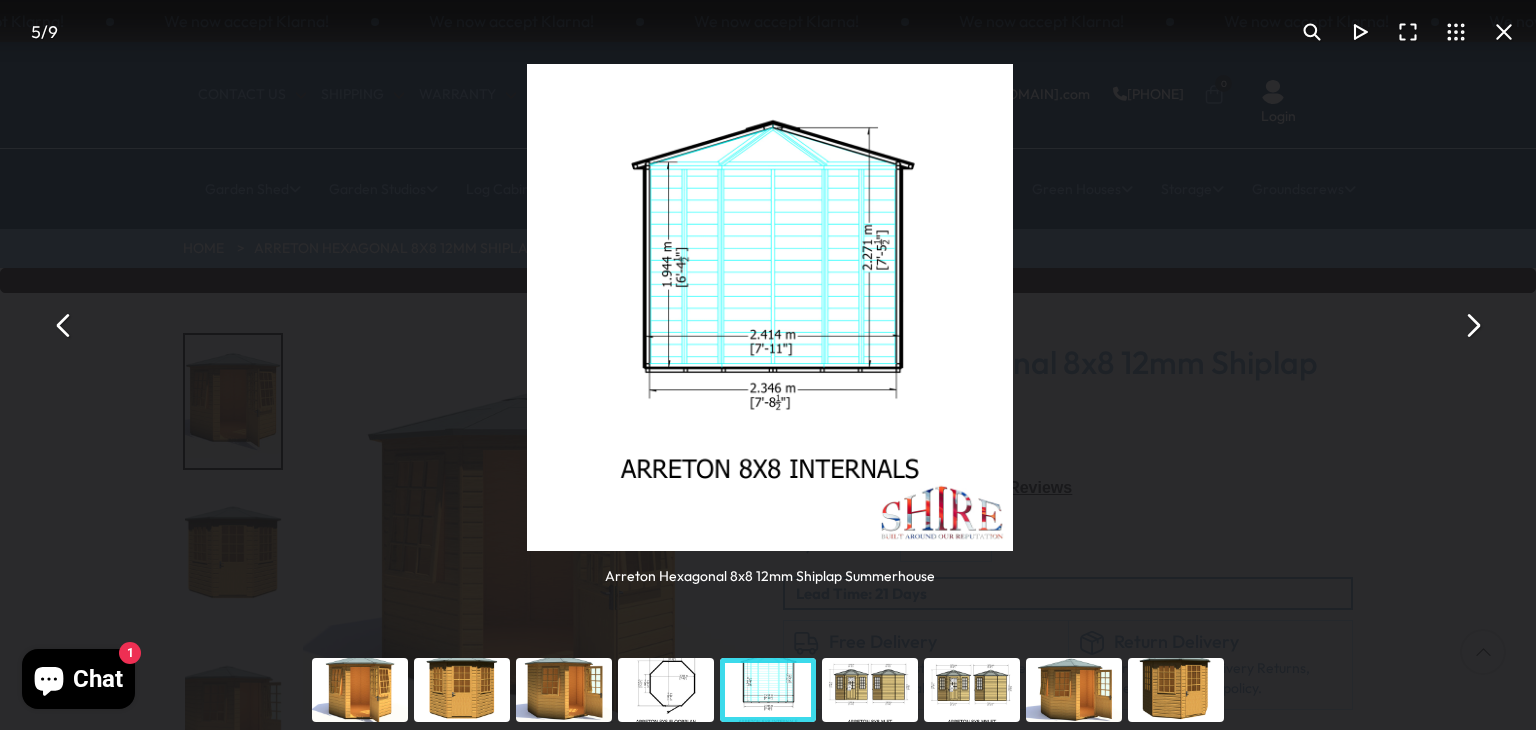 click at bounding box center [1472, 325] 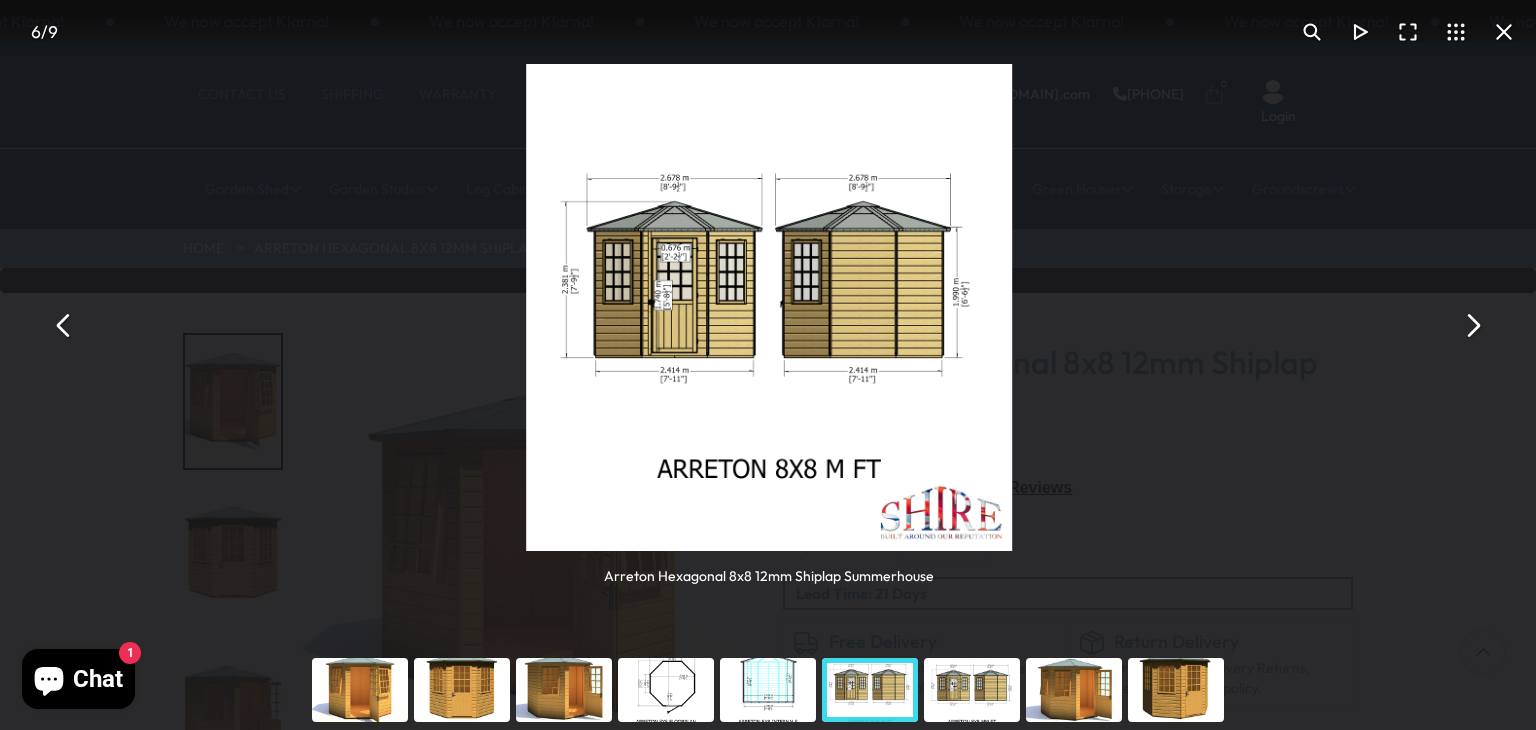 click at bounding box center (1472, 325) 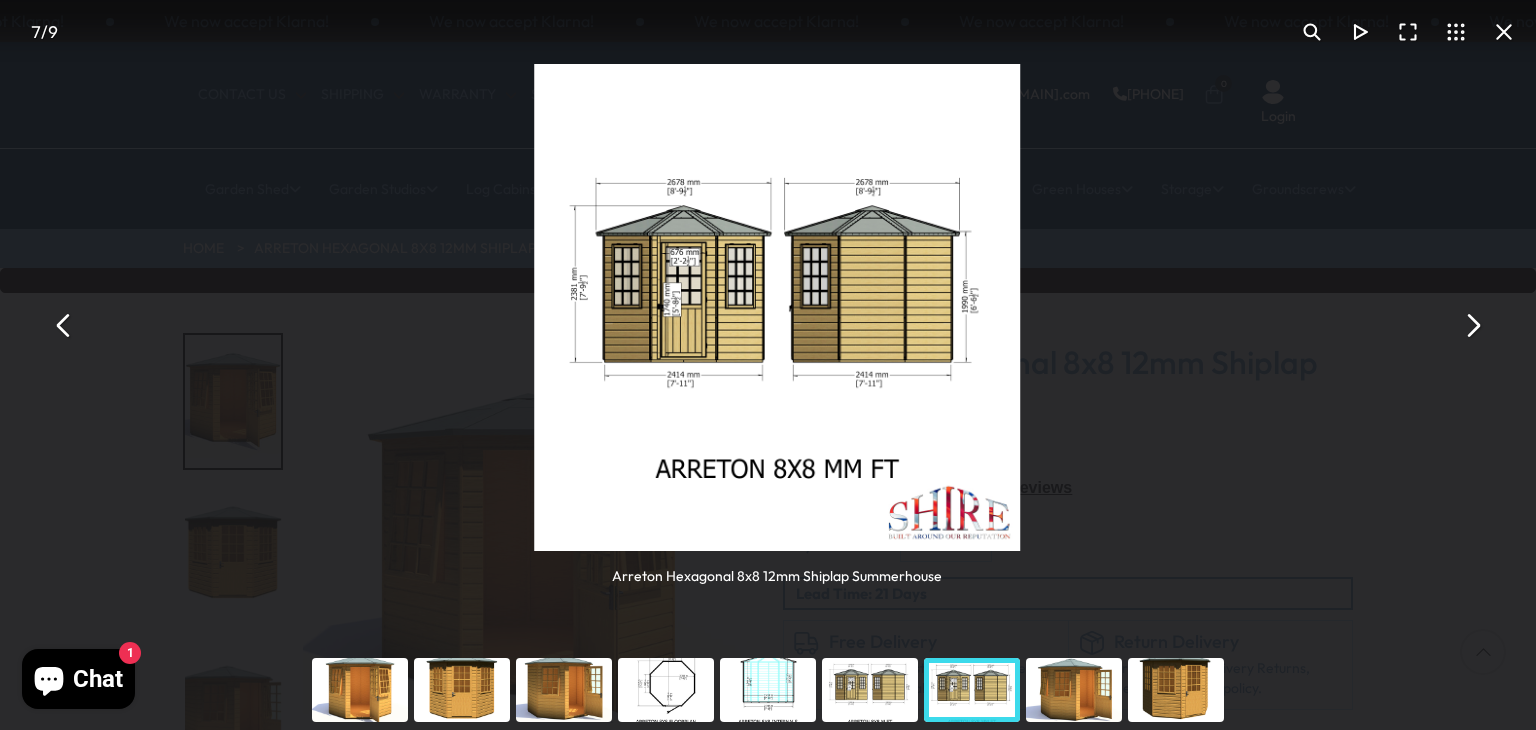 click at bounding box center (1472, 325) 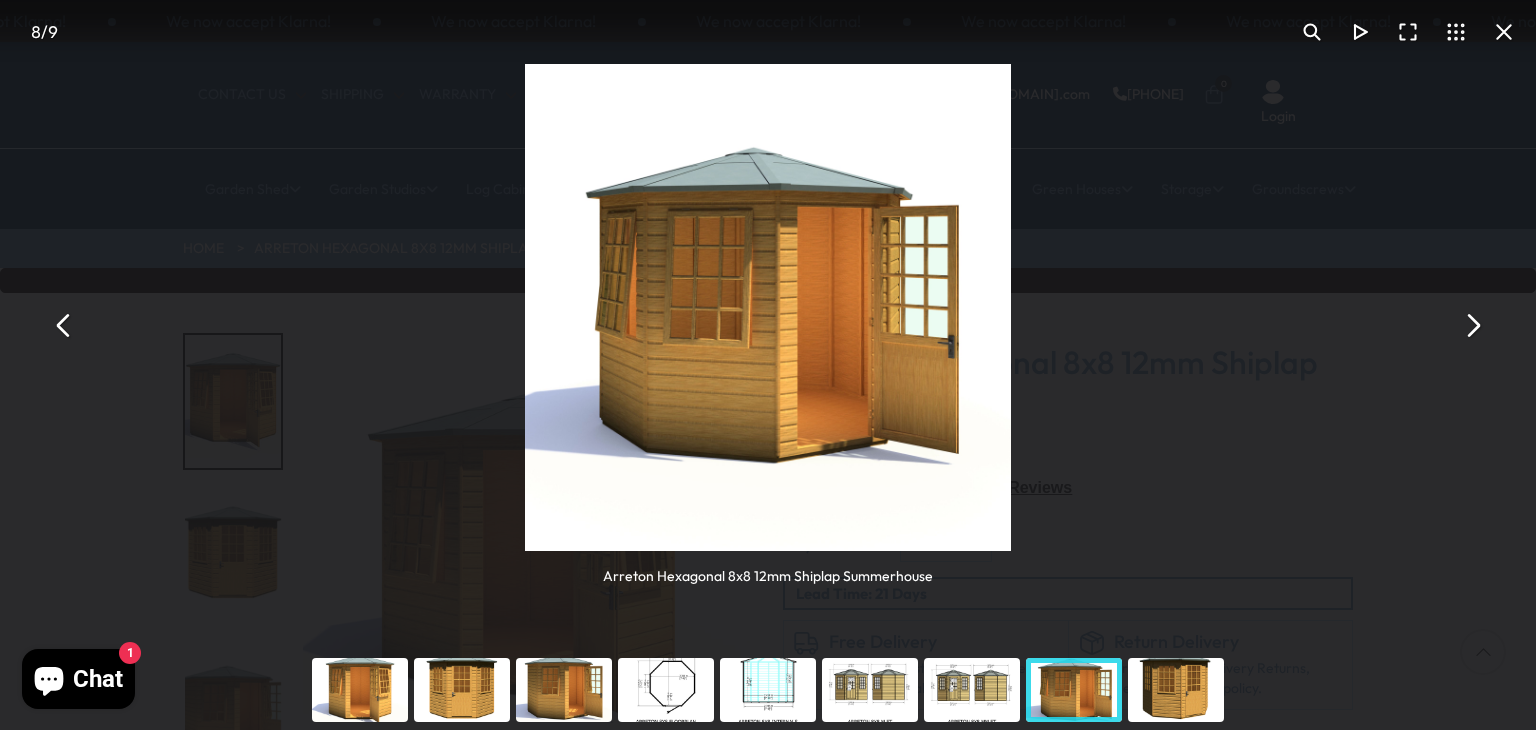 click at bounding box center [1504, 32] 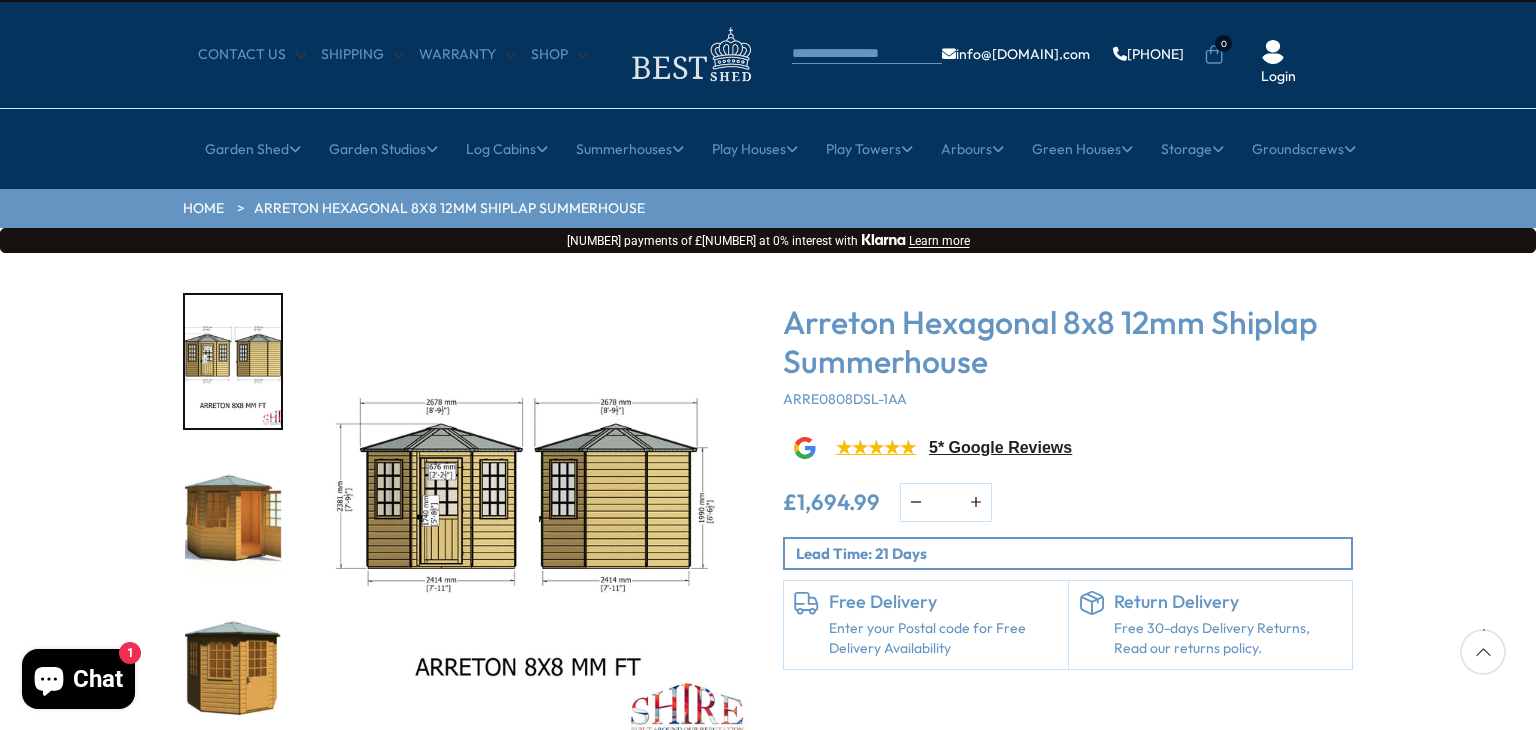 scroll, scrollTop: 80, scrollLeft: 0, axis: vertical 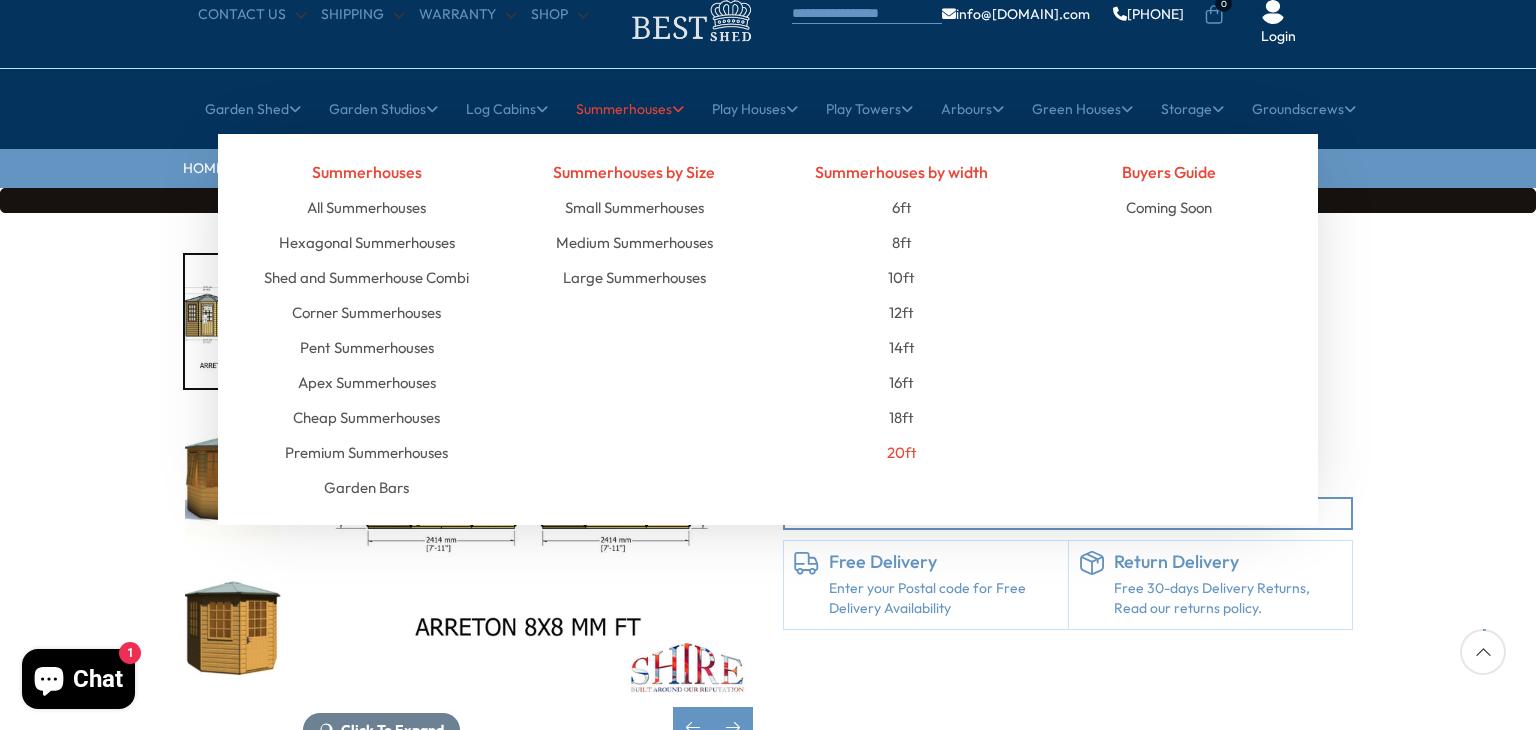 click on "20ft" at bounding box center [902, 452] 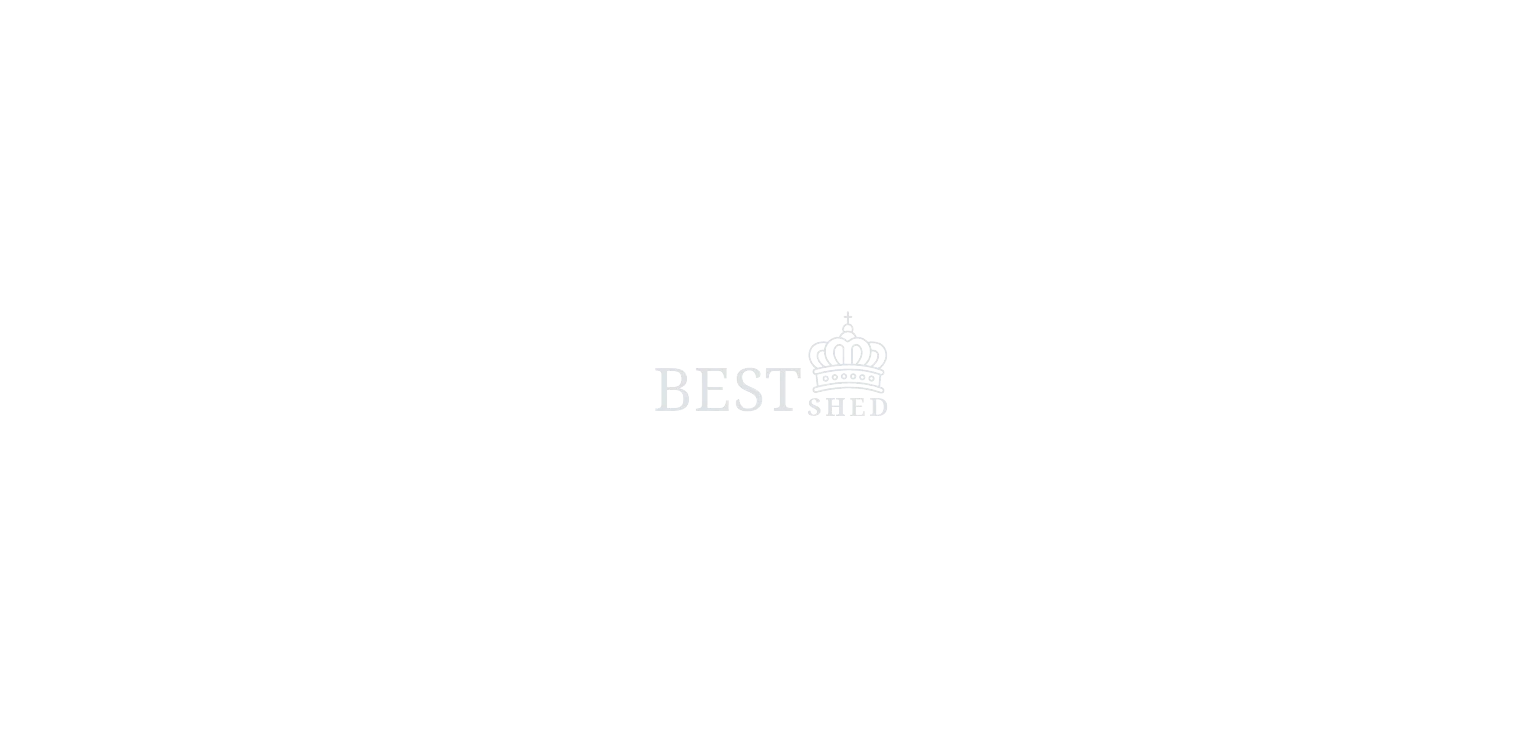 scroll, scrollTop: 0, scrollLeft: 0, axis: both 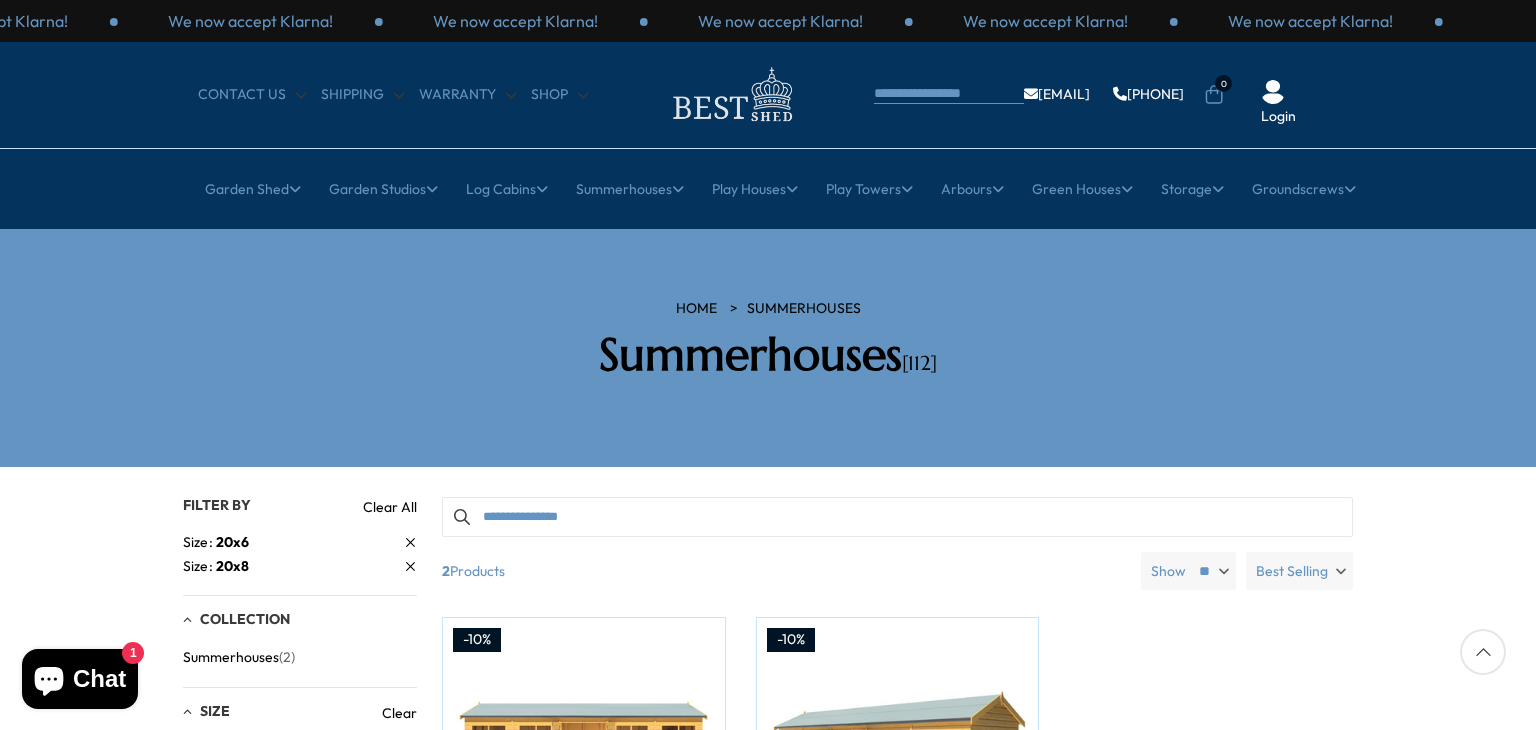 drag, startPoint x: 1535, startPoint y: 61, endPoint x: 1535, endPoint y: 129, distance: 68 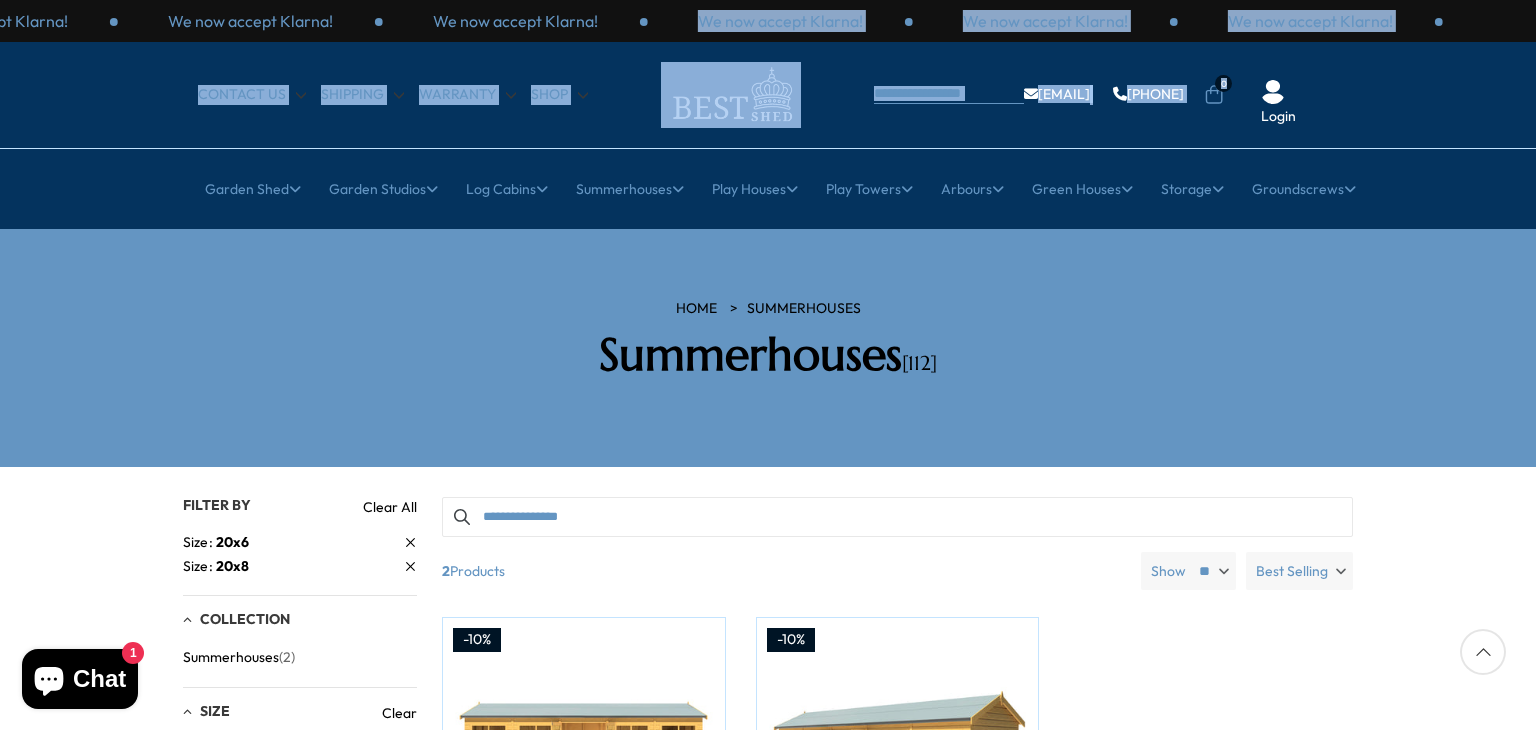 drag, startPoint x: 1535, startPoint y: 32, endPoint x: 1535, endPoint y: 133, distance: 101 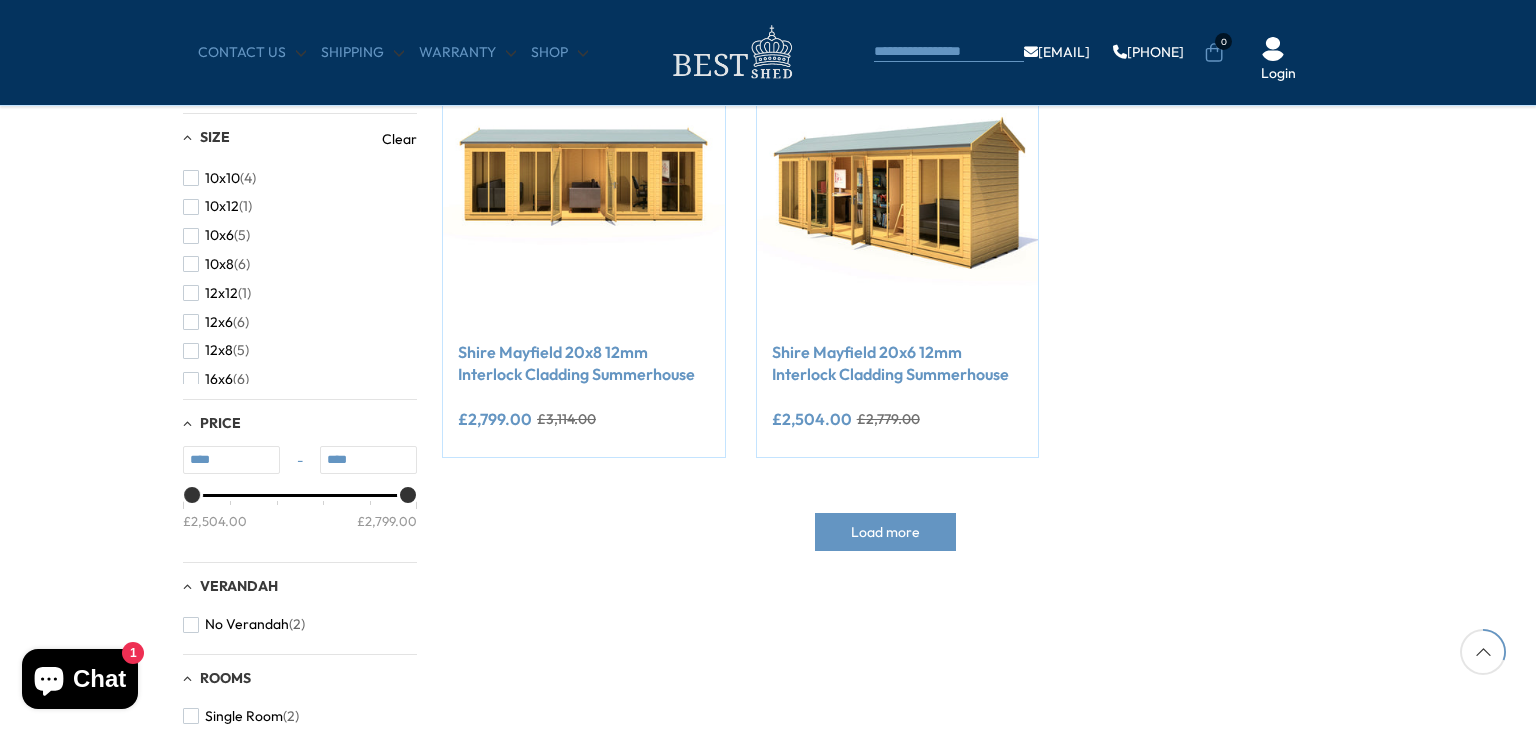 scroll, scrollTop: 480, scrollLeft: 0, axis: vertical 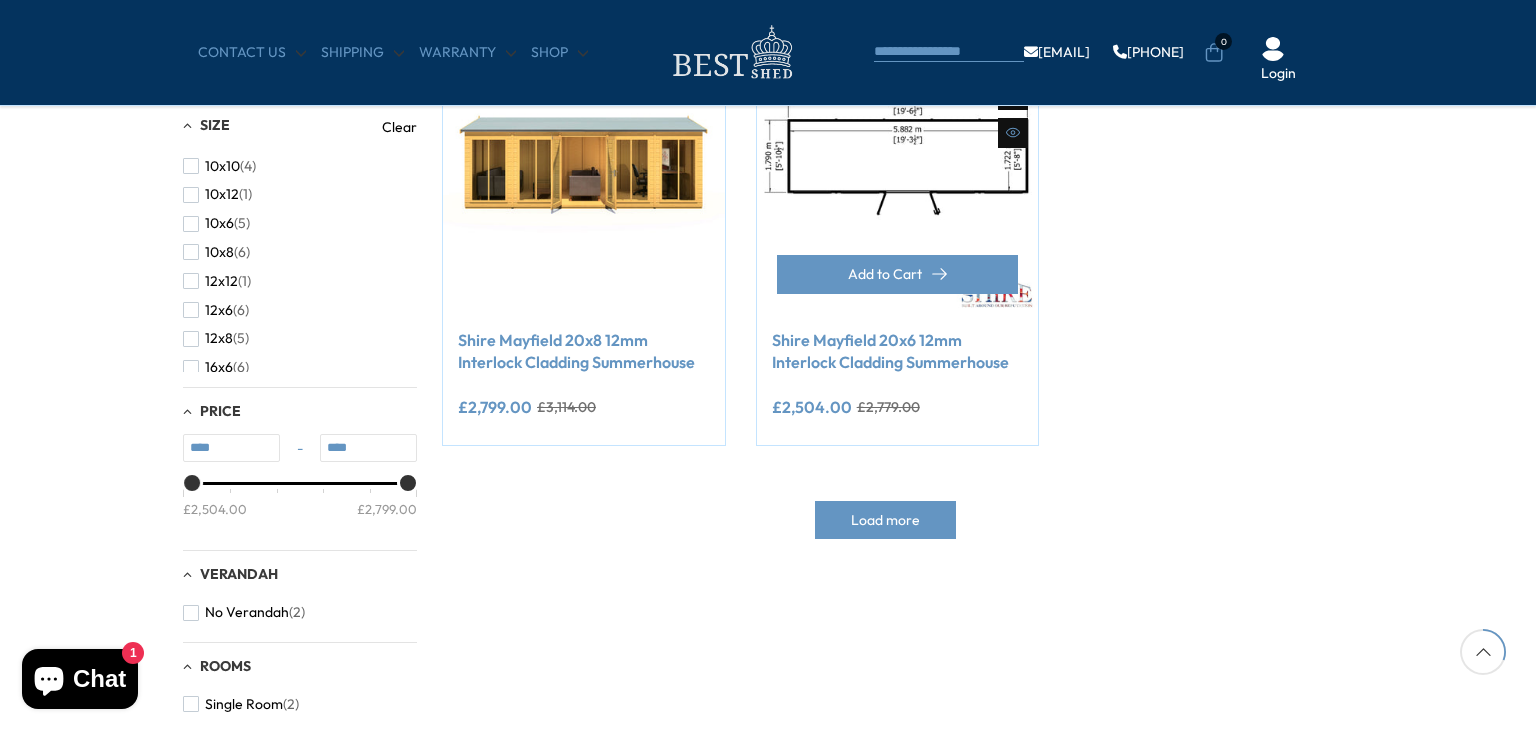 click at bounding box center [898, 173] 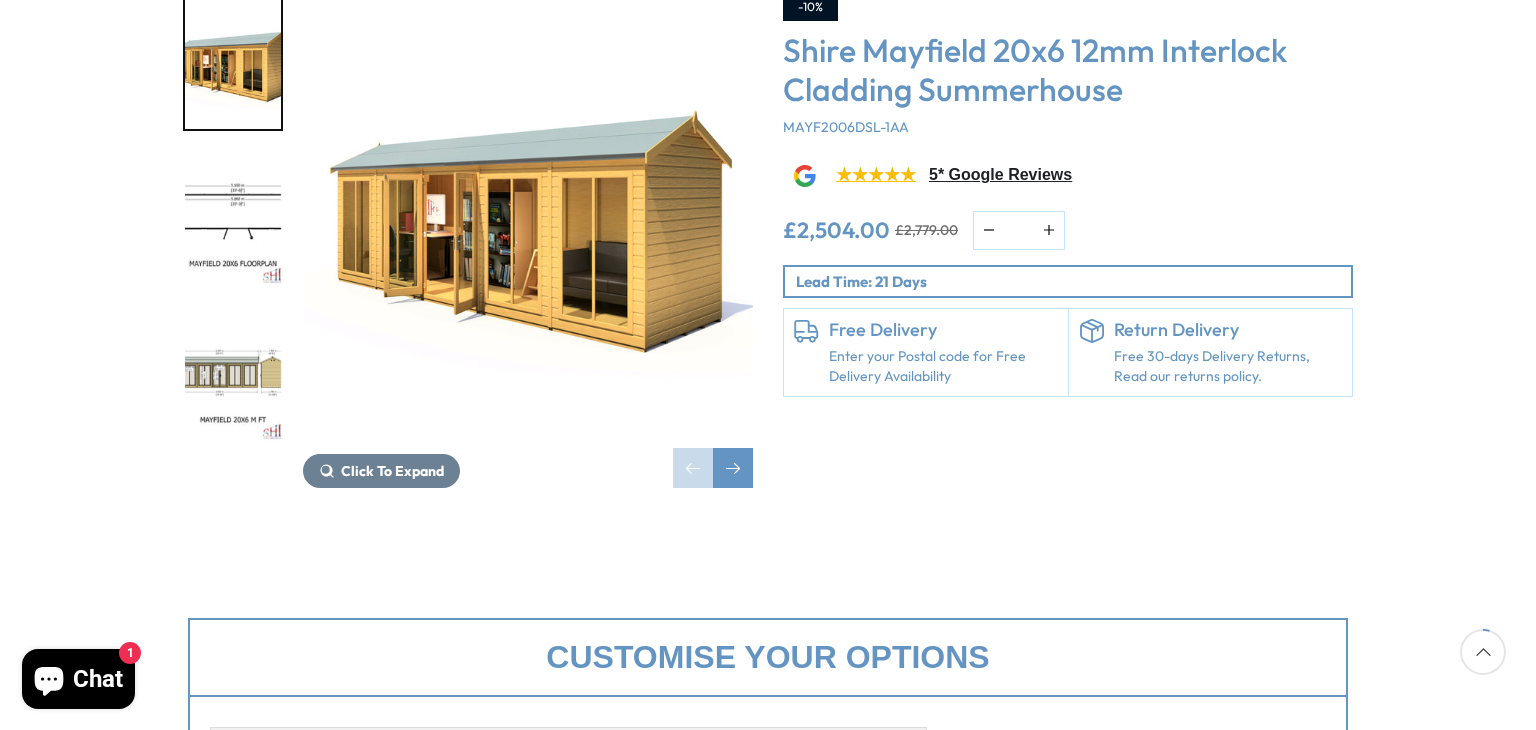 scroll, scrollTop: 360, scrollLeft: 0, axis: vertical 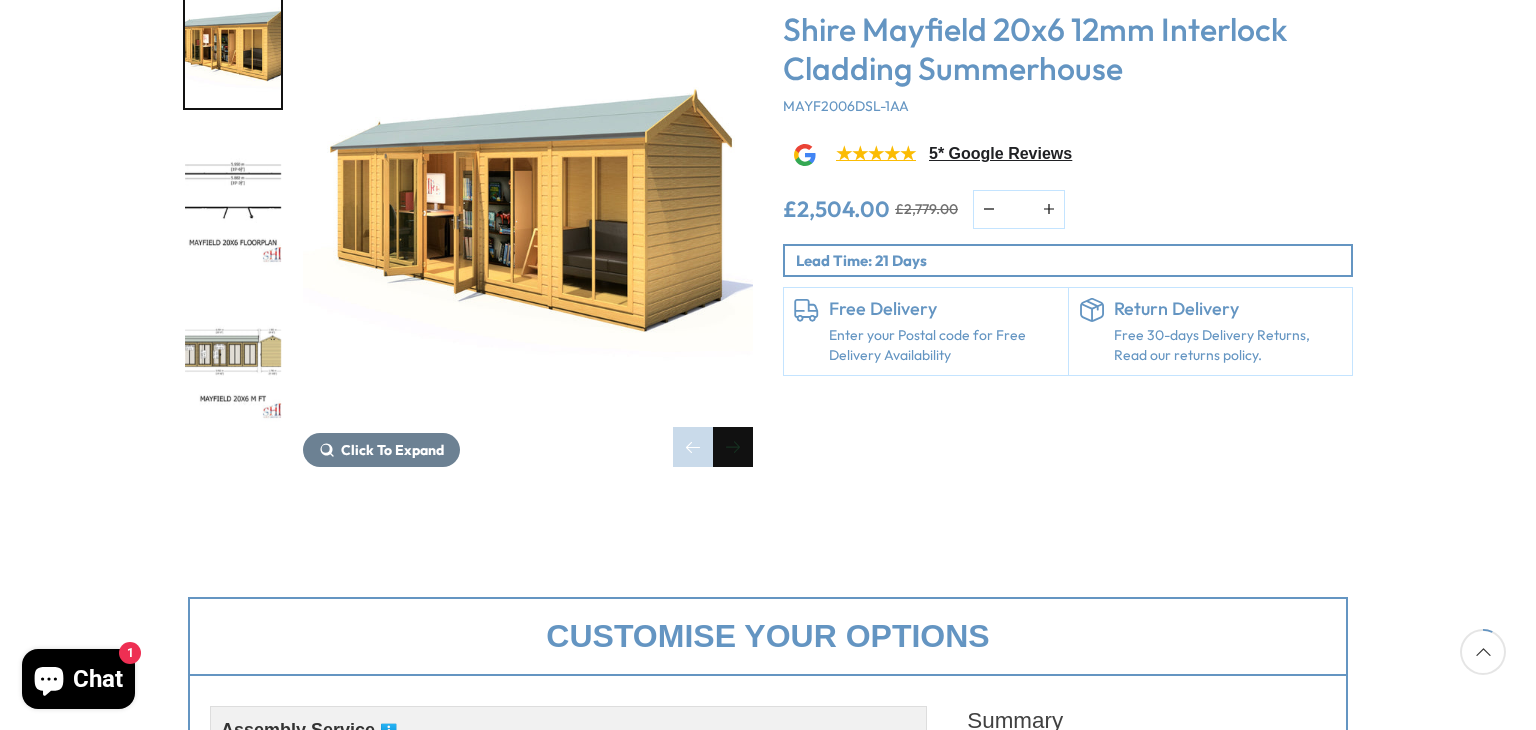 click at bounding box center (733, 447) 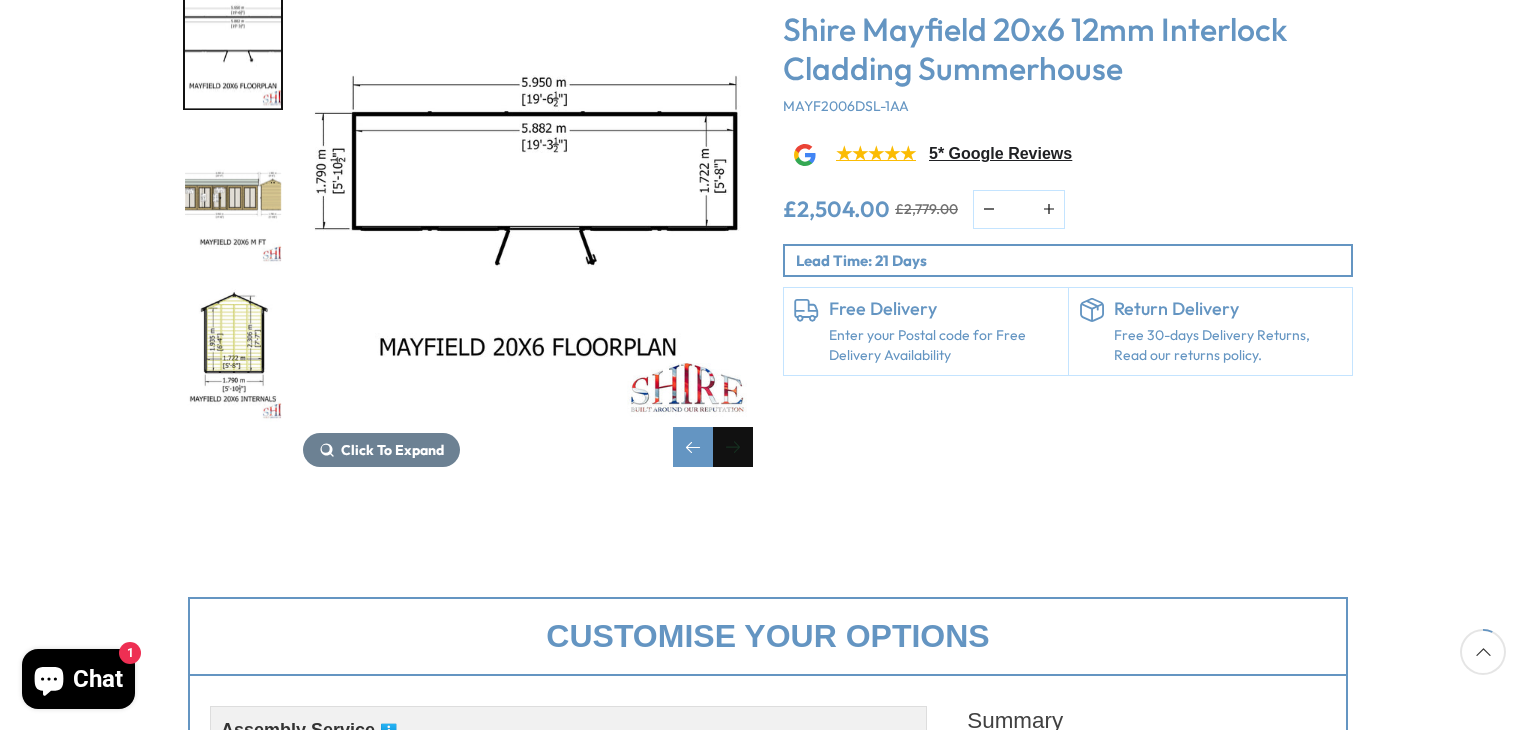 click at bounding box center (733, 447) 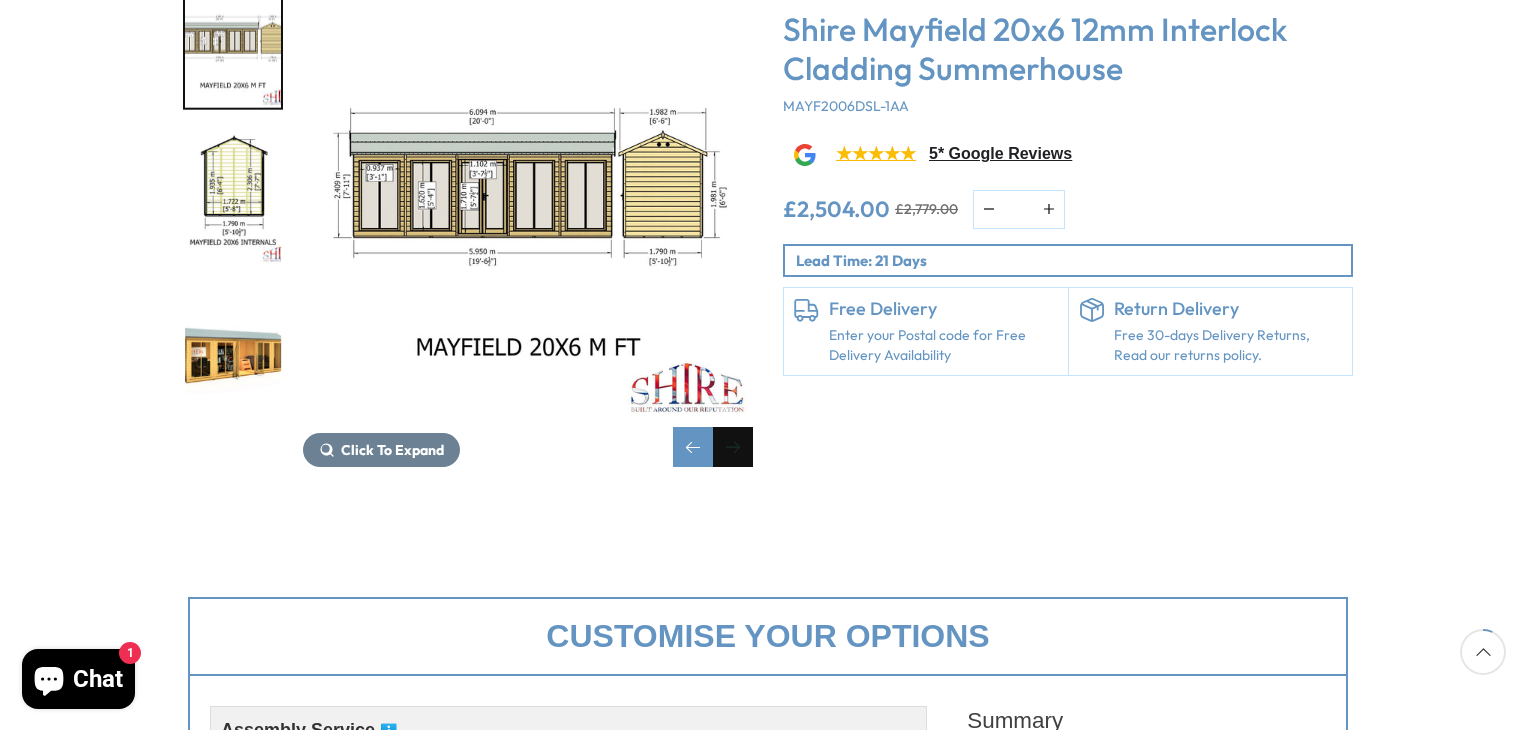 click at bounding box center (733, 447) 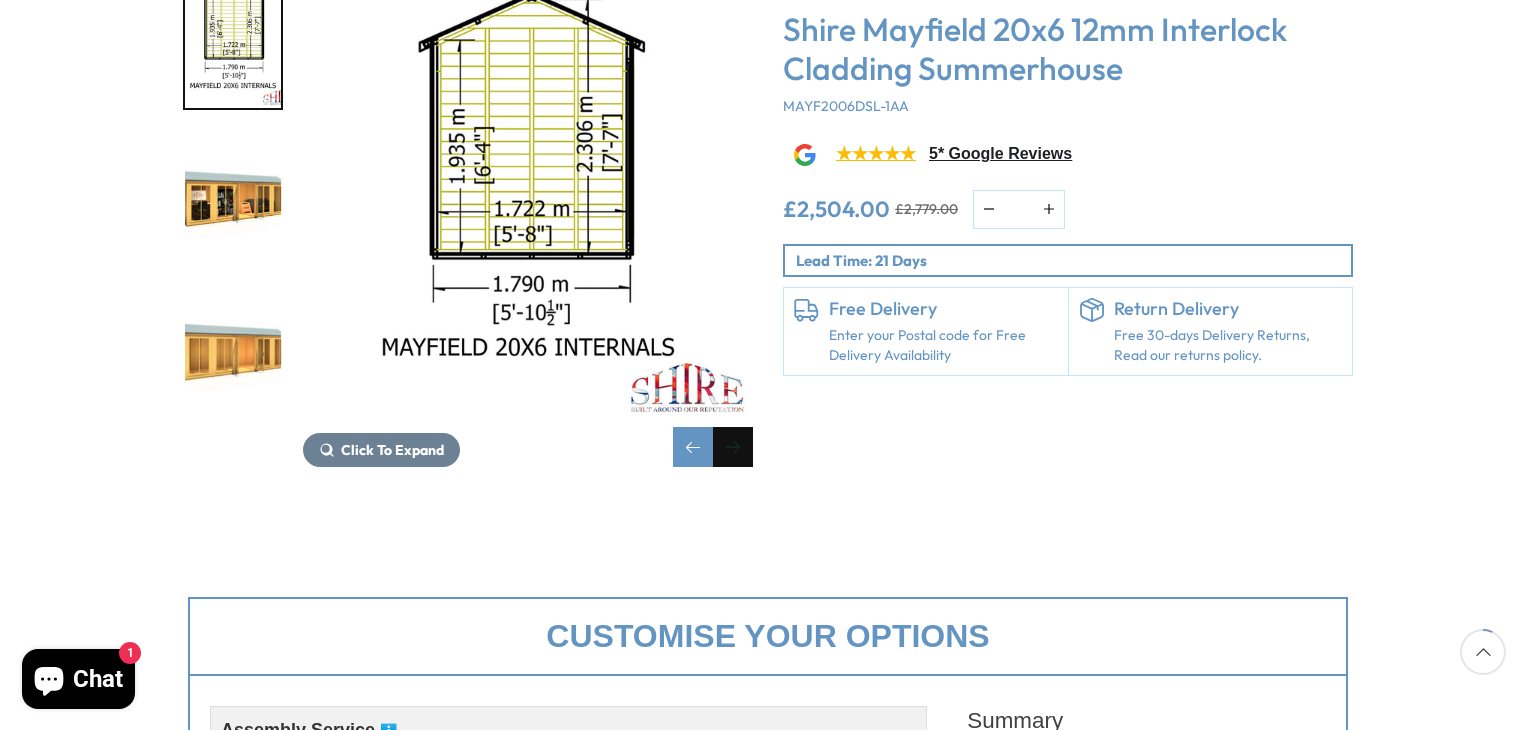 click at bounding box center [733, 447] 